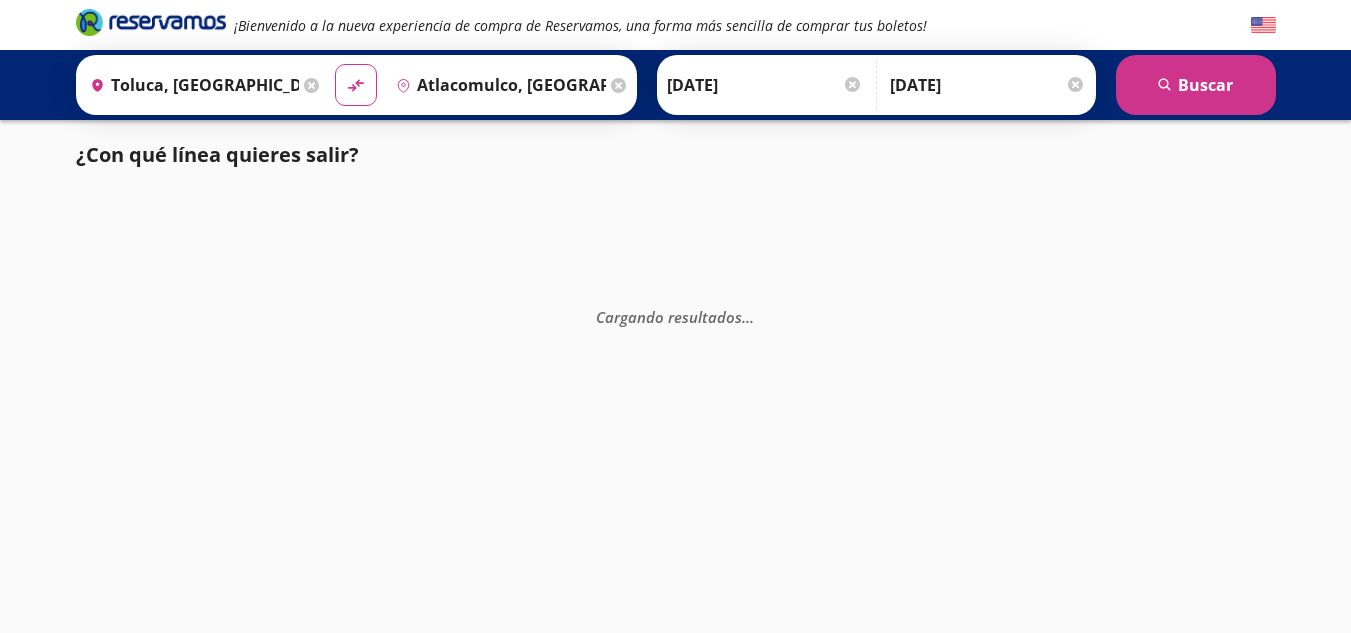 scroll, scrollTop: 1, scrollLeft: 0, axis: vertical 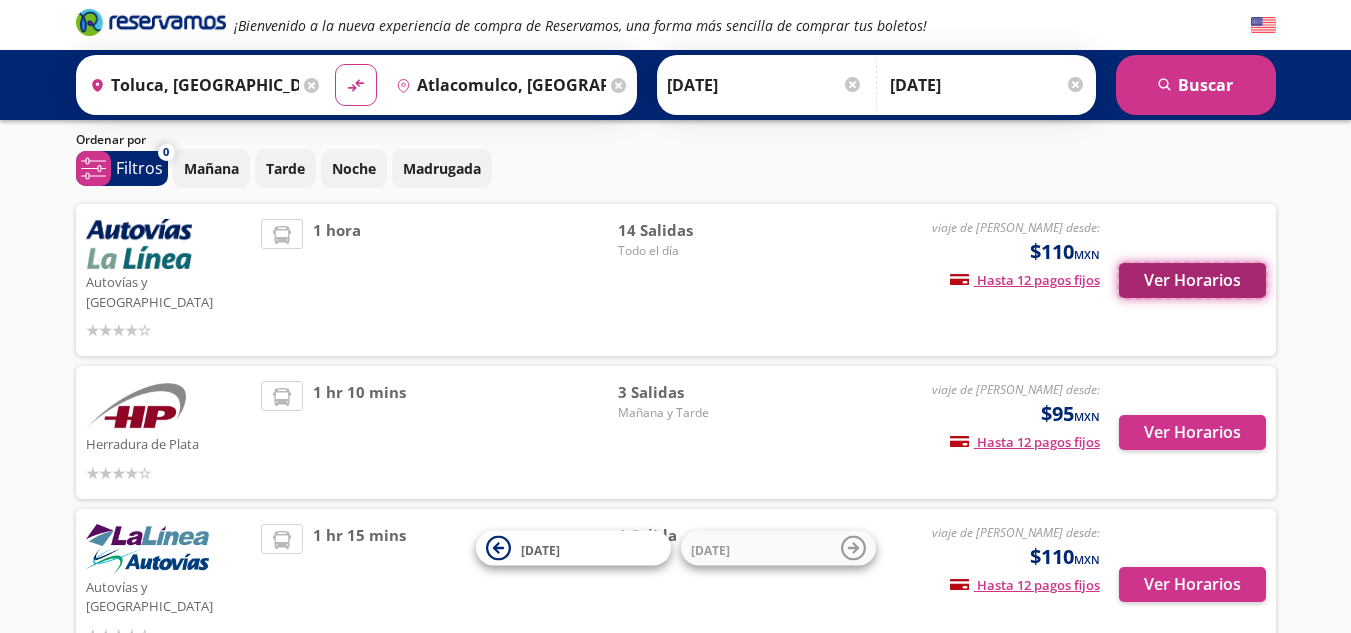 click on "Ver Horarios" at bounding box center (1192, 280) 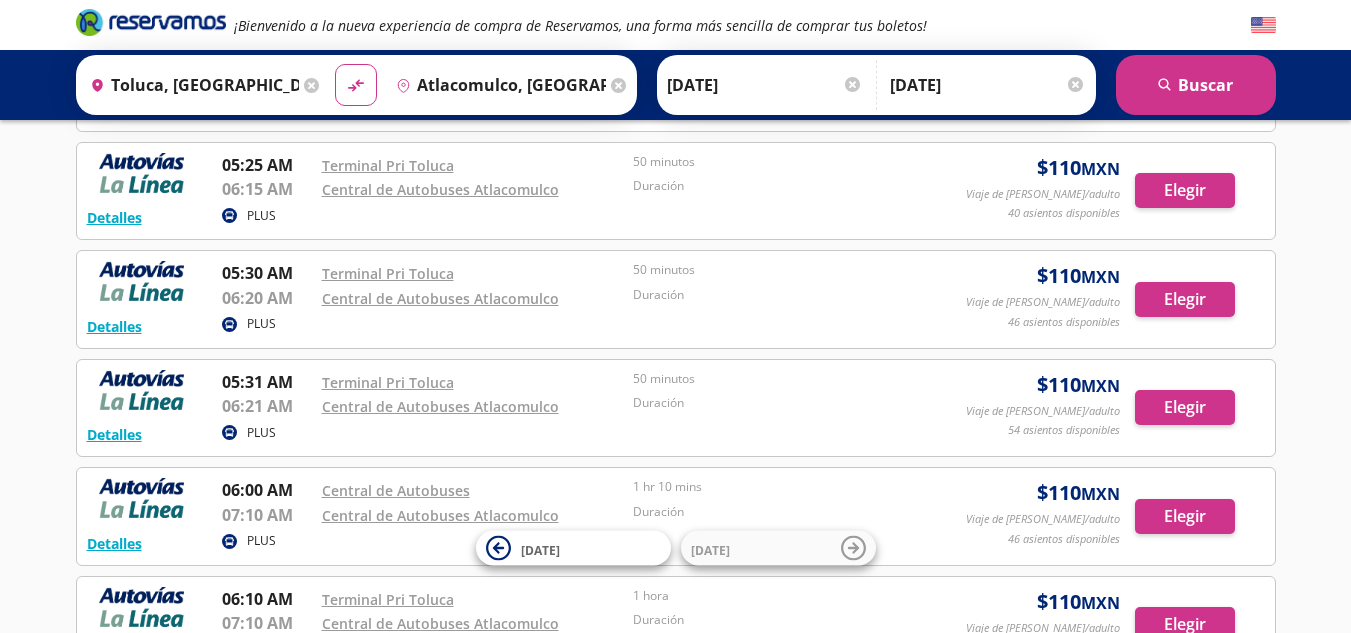 scroll, scrollTop: 500, scrollLeft: 0, axis: vertical 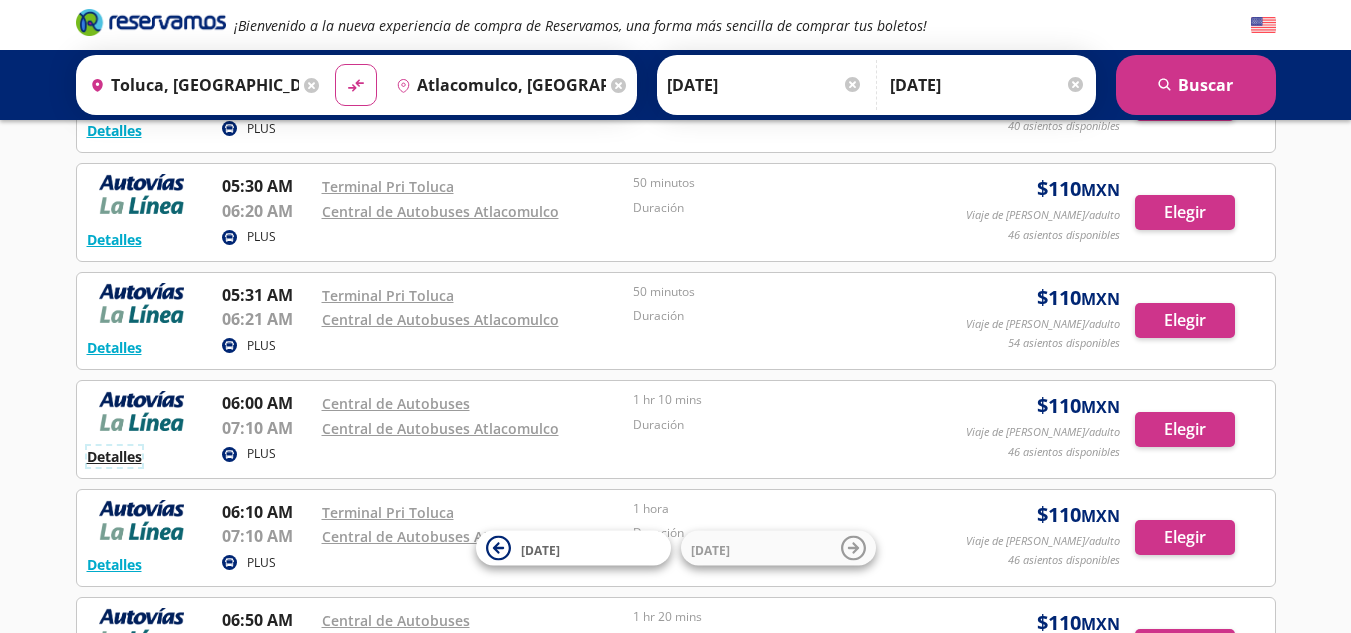 click on "Detalles" at bounding box center (114, 456) 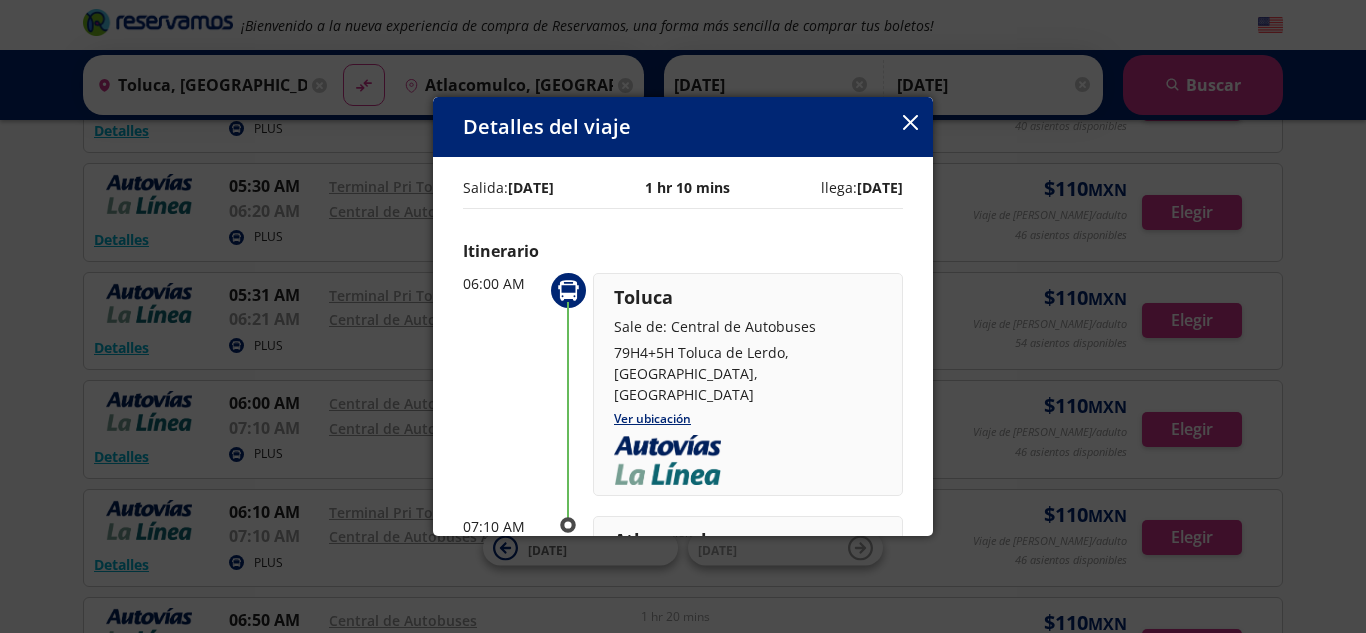 click 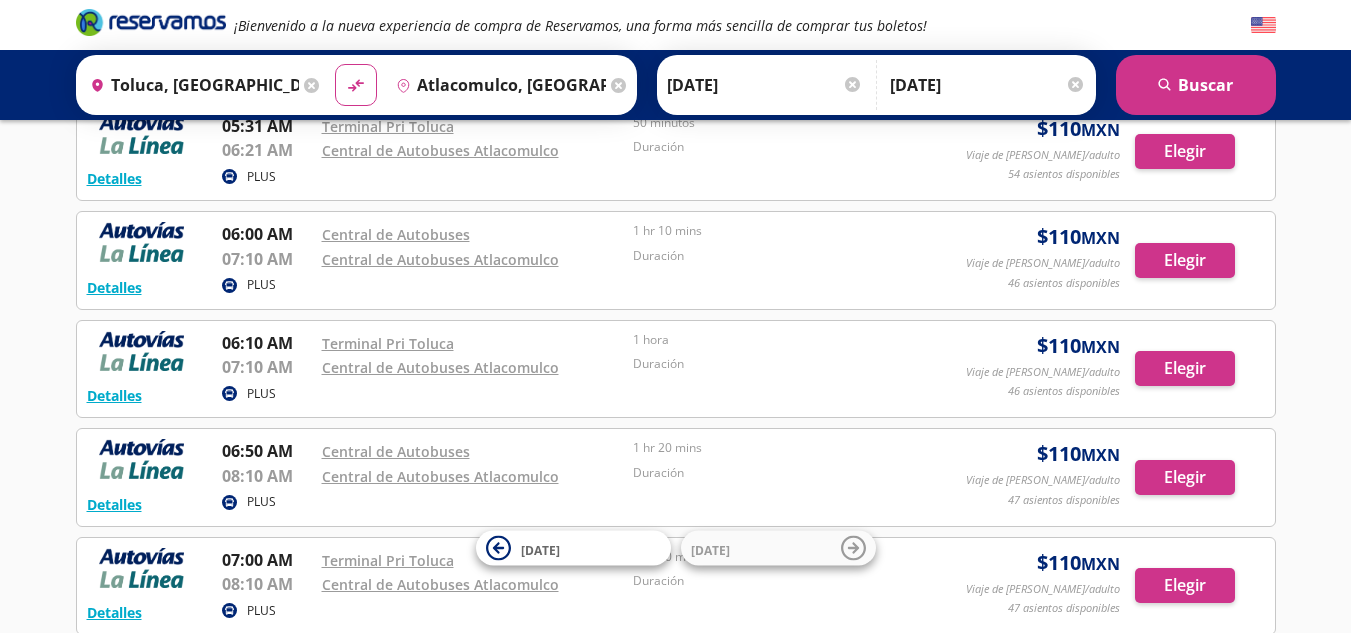 scroll, scrollTop: 700, scrollLeft: 0, axis: vertical 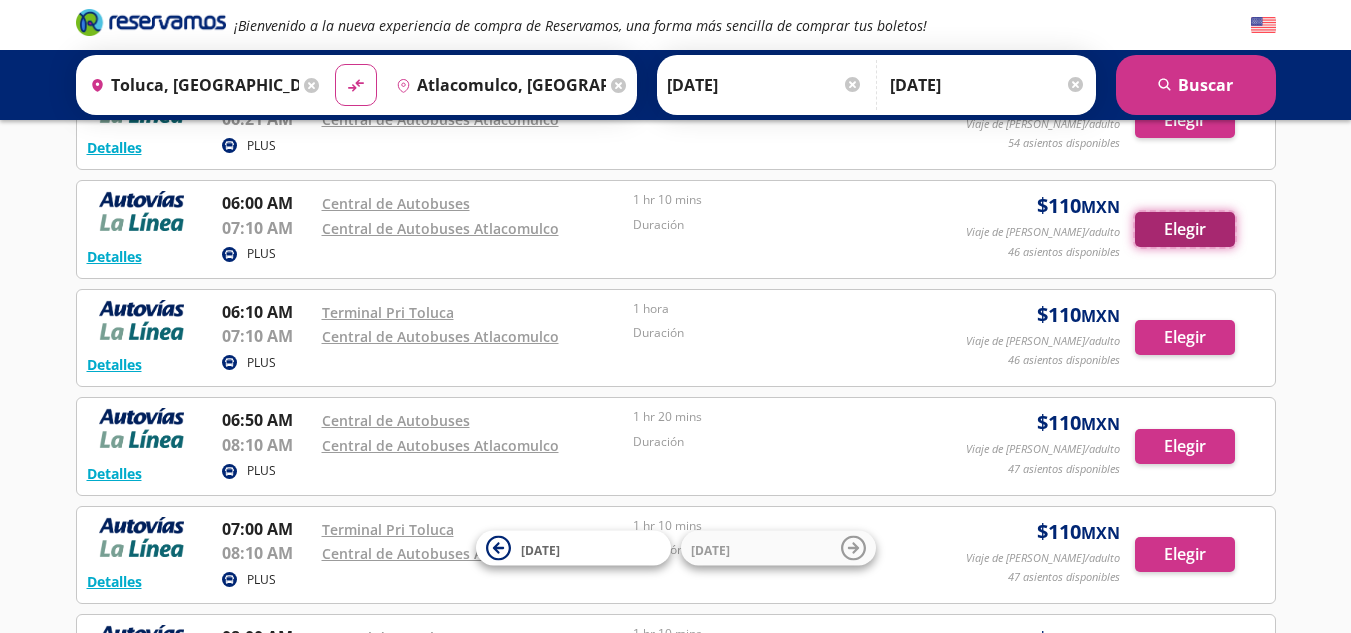 click on "Elegir" at bounding box center (1185, 229) 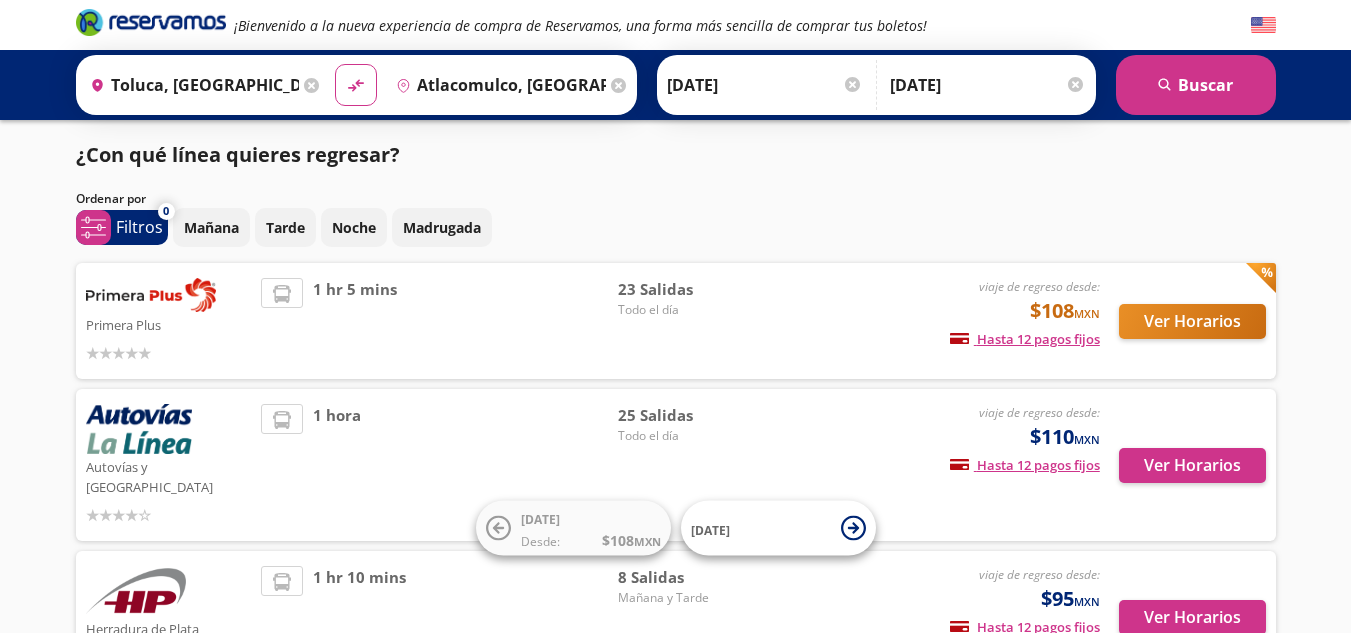 scroll, scrollTop: 100, scrollLeft: 0, axis: vertical 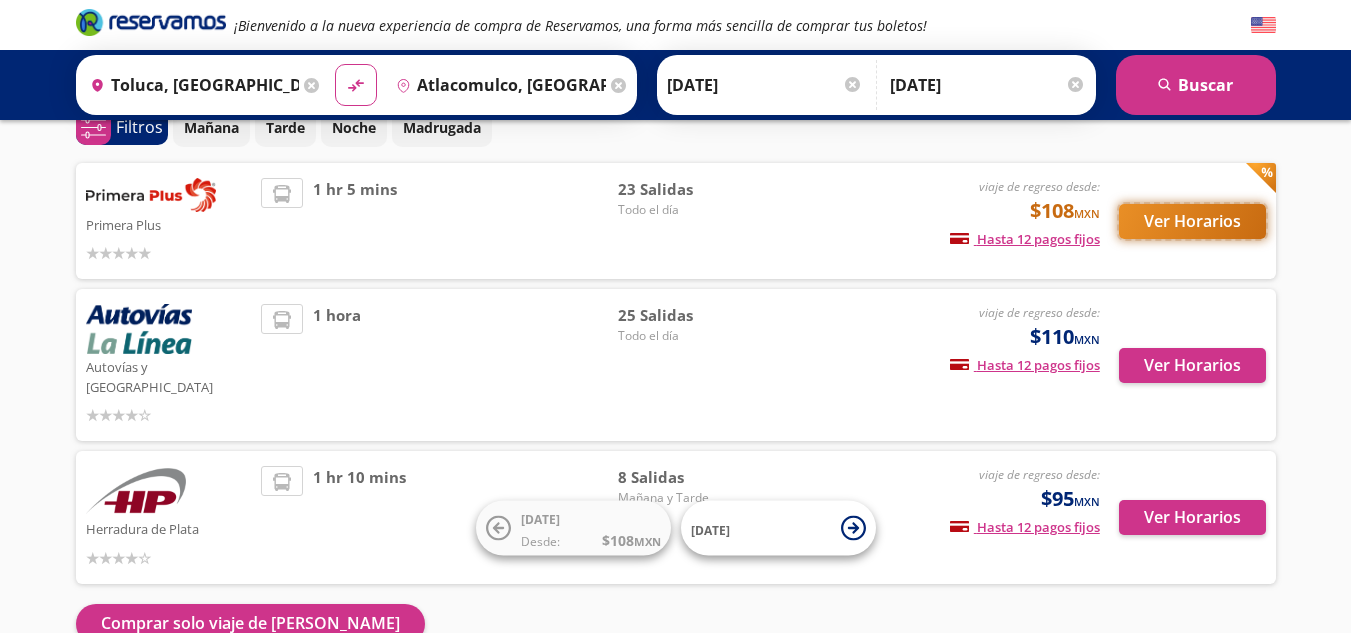 click on "Ver Horarios" at bounding box center (1192, 221) 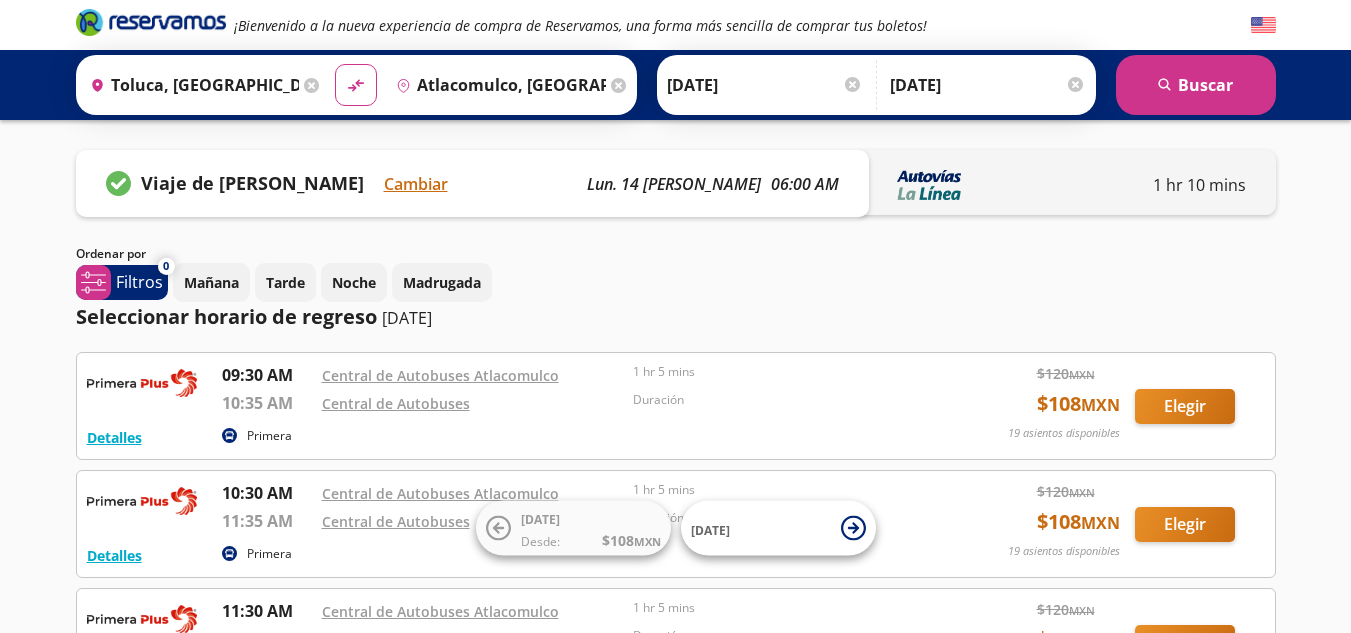 scroll, scrollTop: 100, scrollLeft: 0, axis: vertical 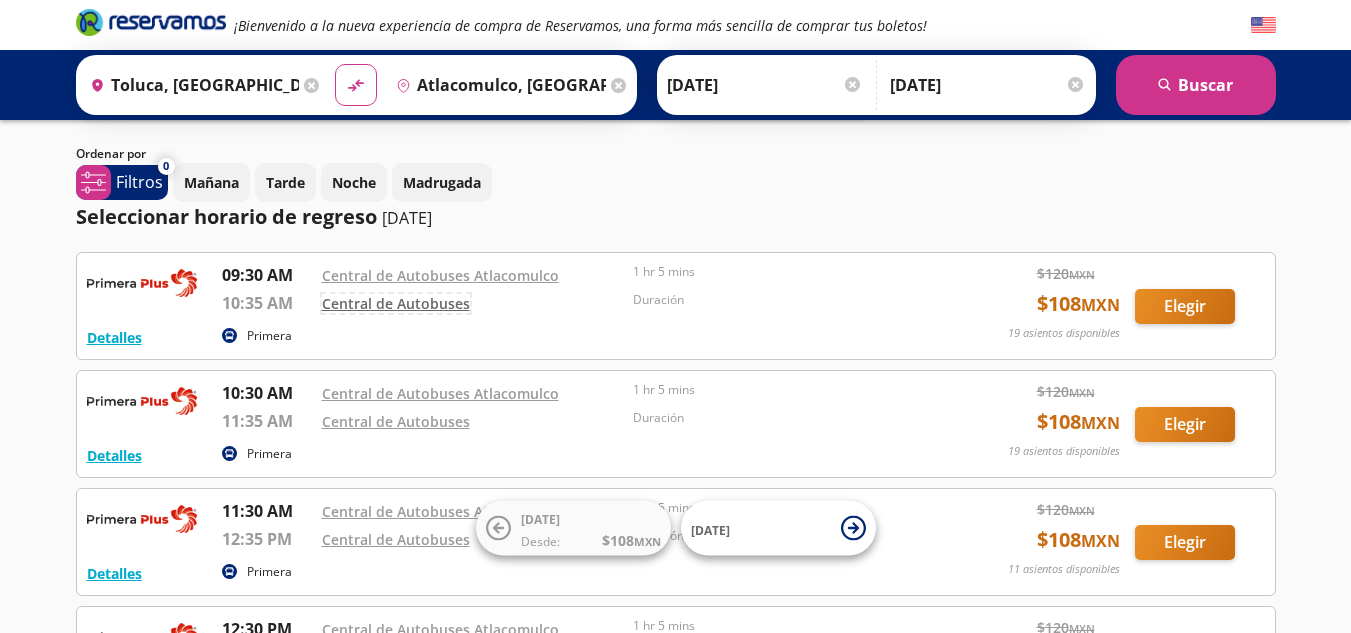 click on "Central de Autobuses" at bounding box center [396, 303] 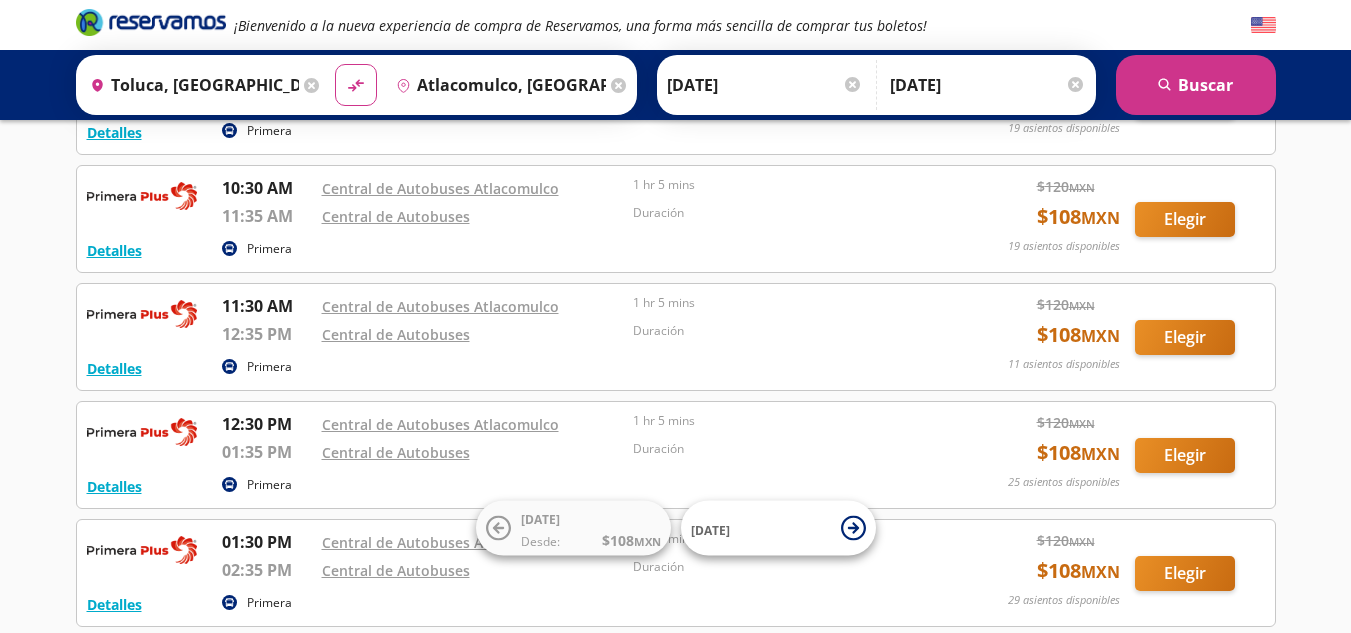 scroll, scrollTop: 300, scrollLeft: 0, axis: vertical 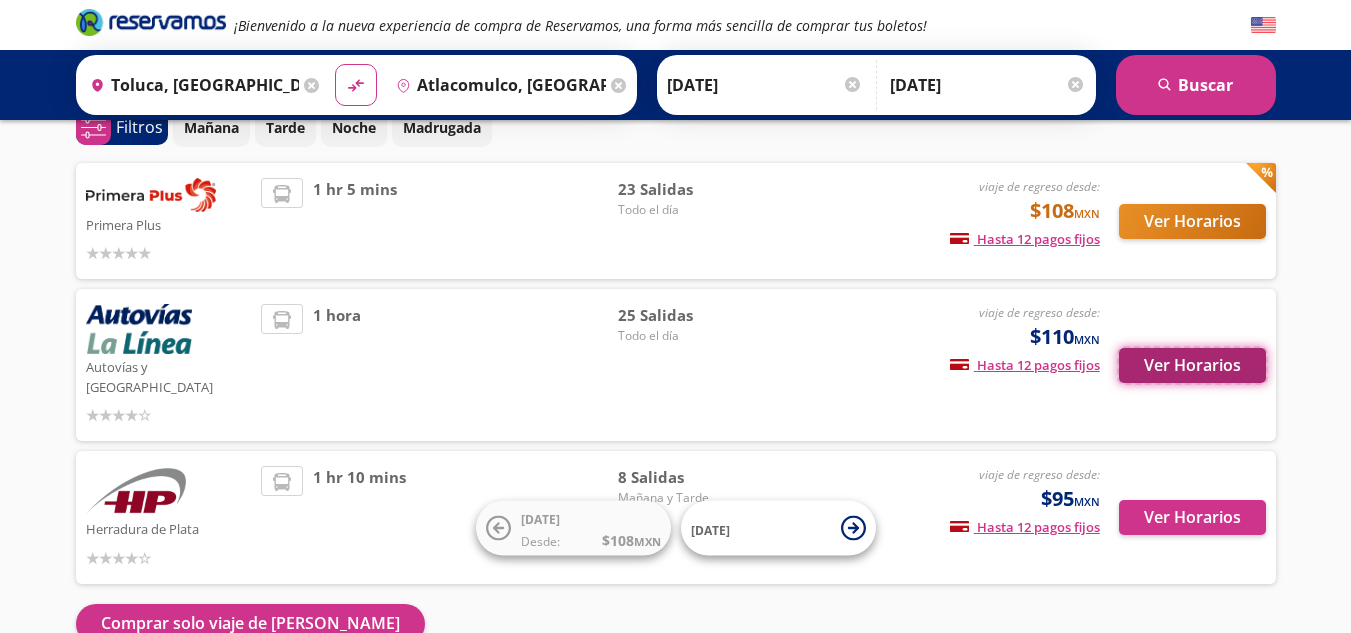 click on "Ver Horarios" at bounding box center (1192, 365) 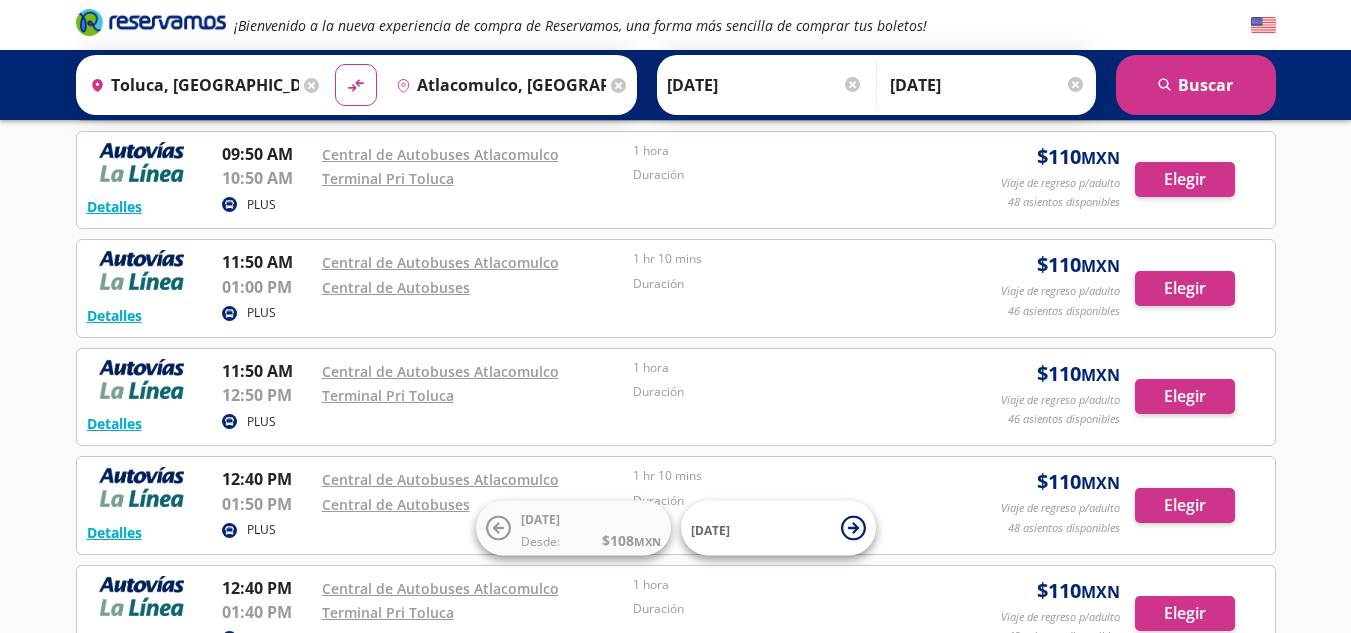 scroll, scrollTop: 900, scrollLeft: 0, axis: vertical 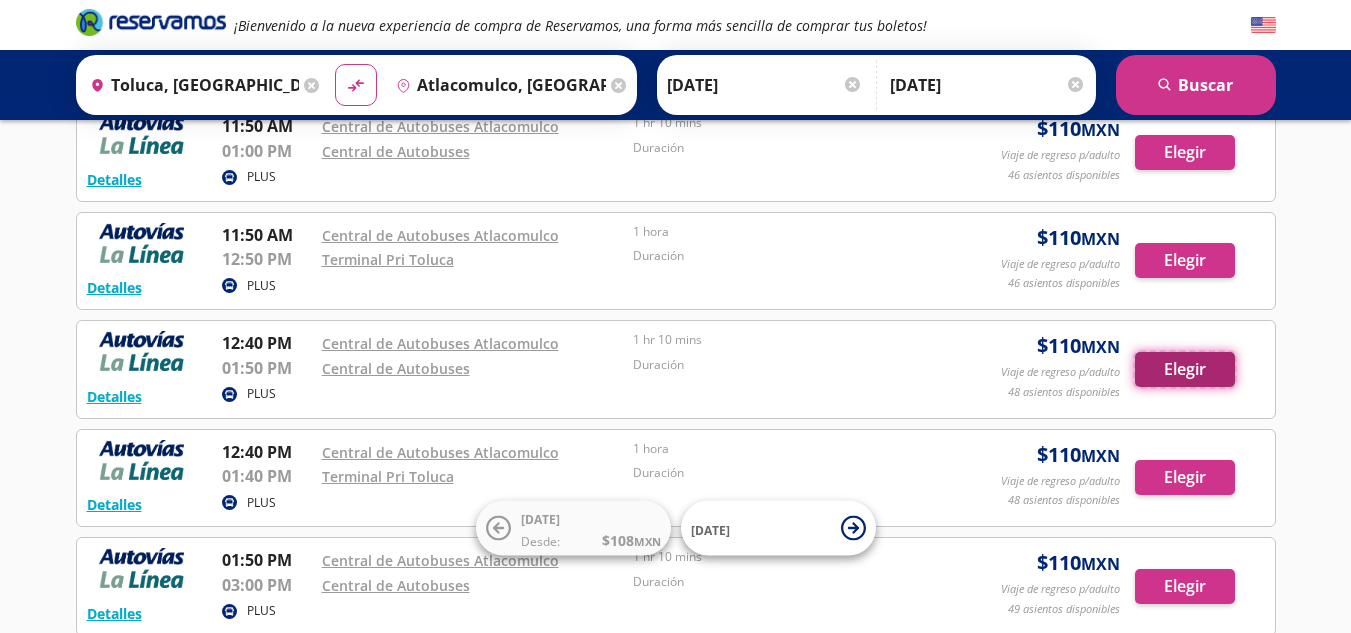 click on "Elegir" at bounding box center (1185, 369) 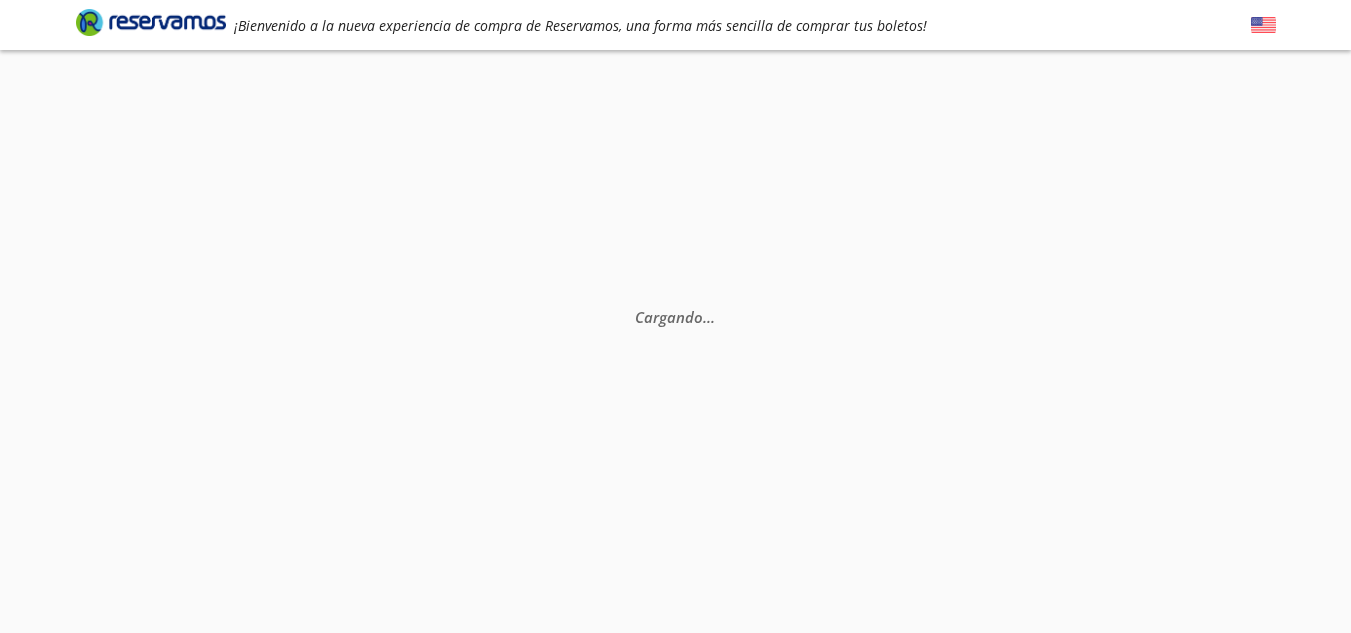 scroll, scrollTop: 0, scrollLeft: 0, axis: both 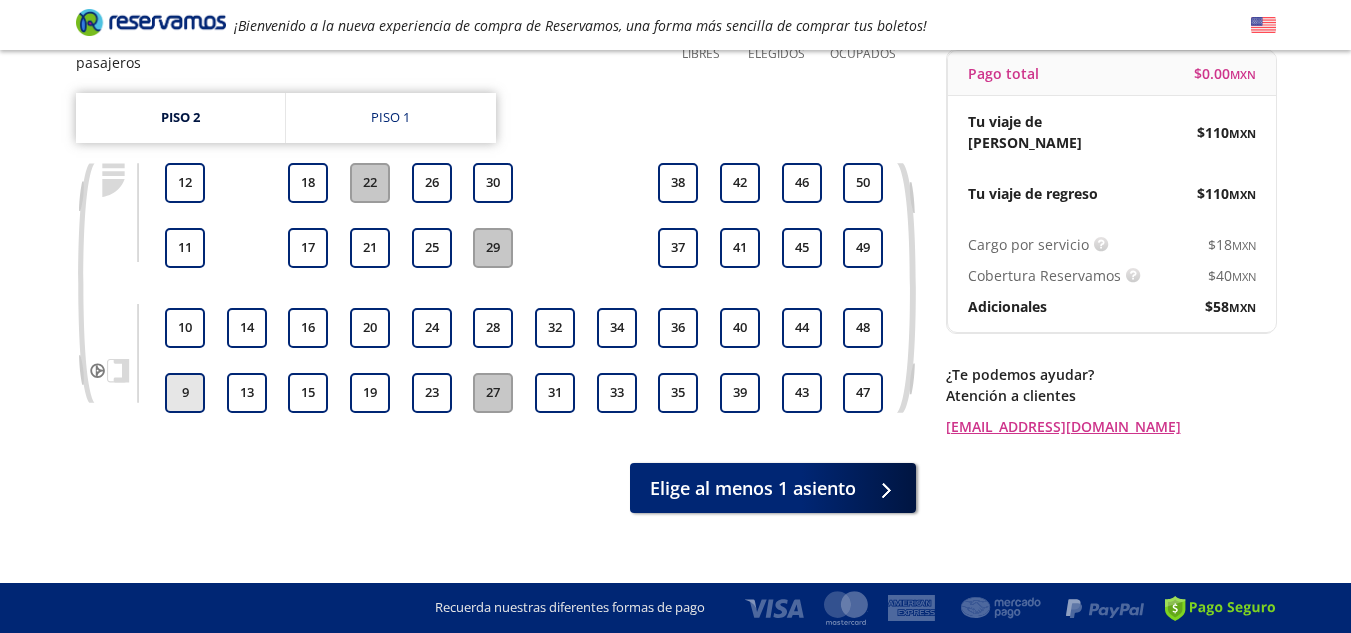 click on "9" at bounding box center (185, 393) 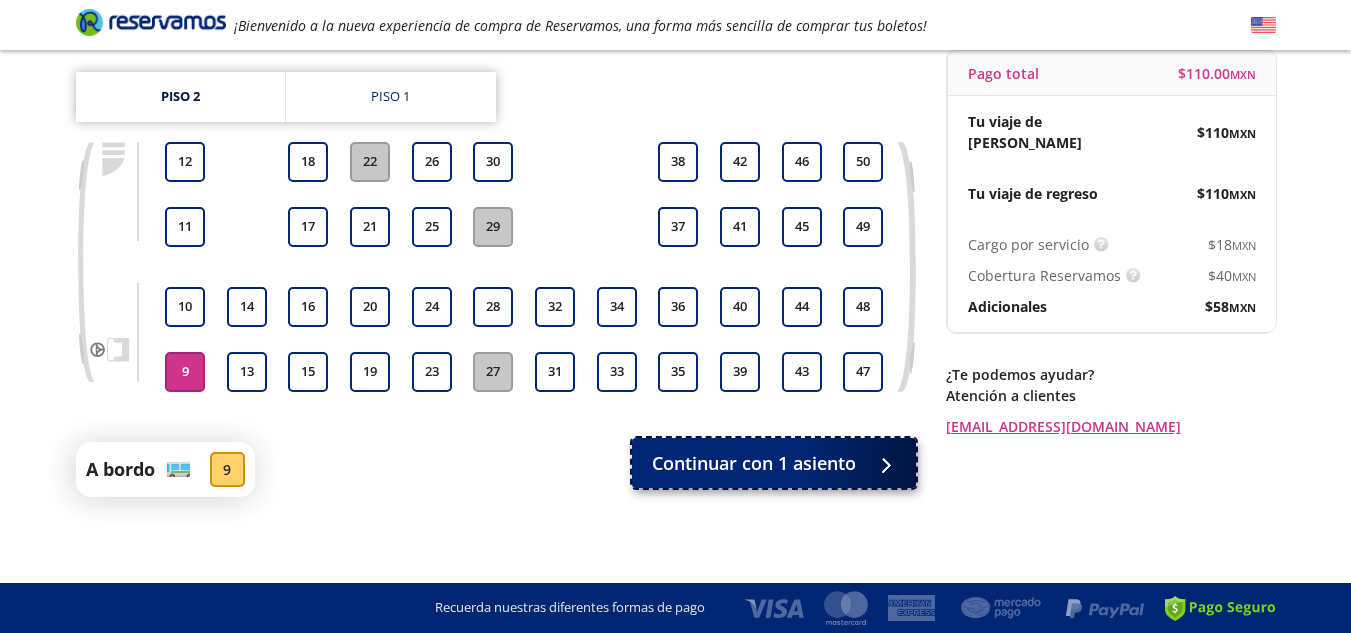 click on "Continuar con 1 asiento" at bounding box center (754, 463) 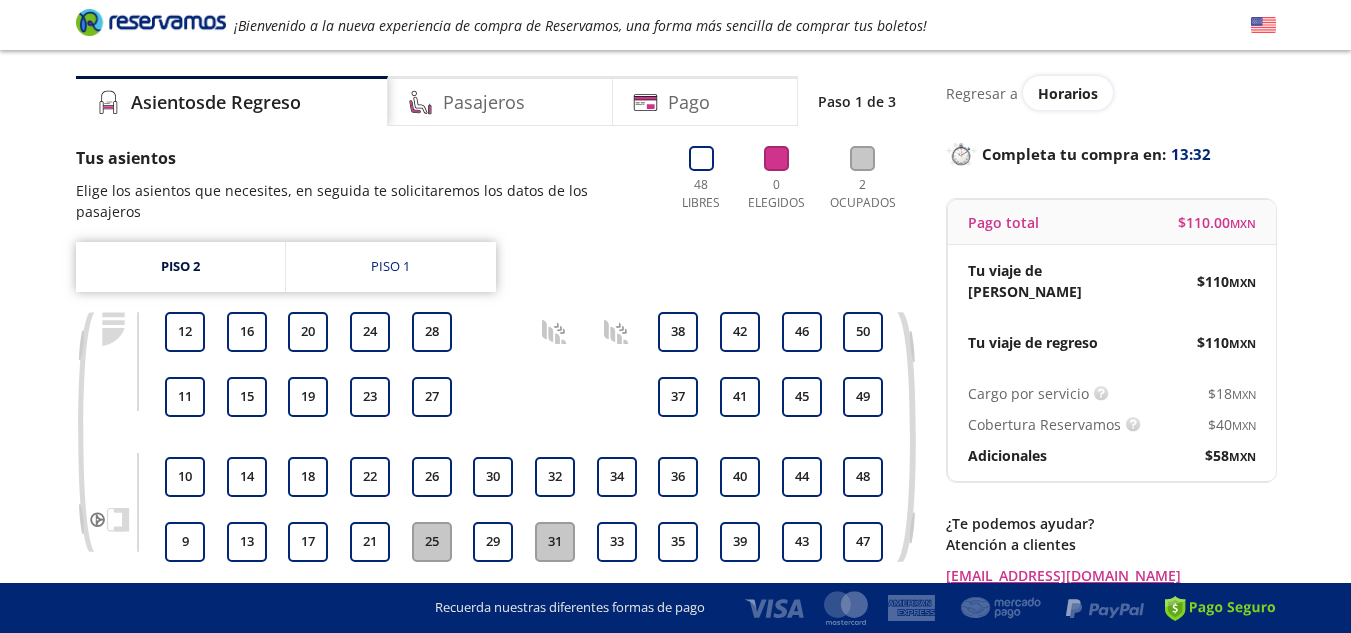 scroll, scrollTop: 100, scrollLeft: 0, axis: vertical 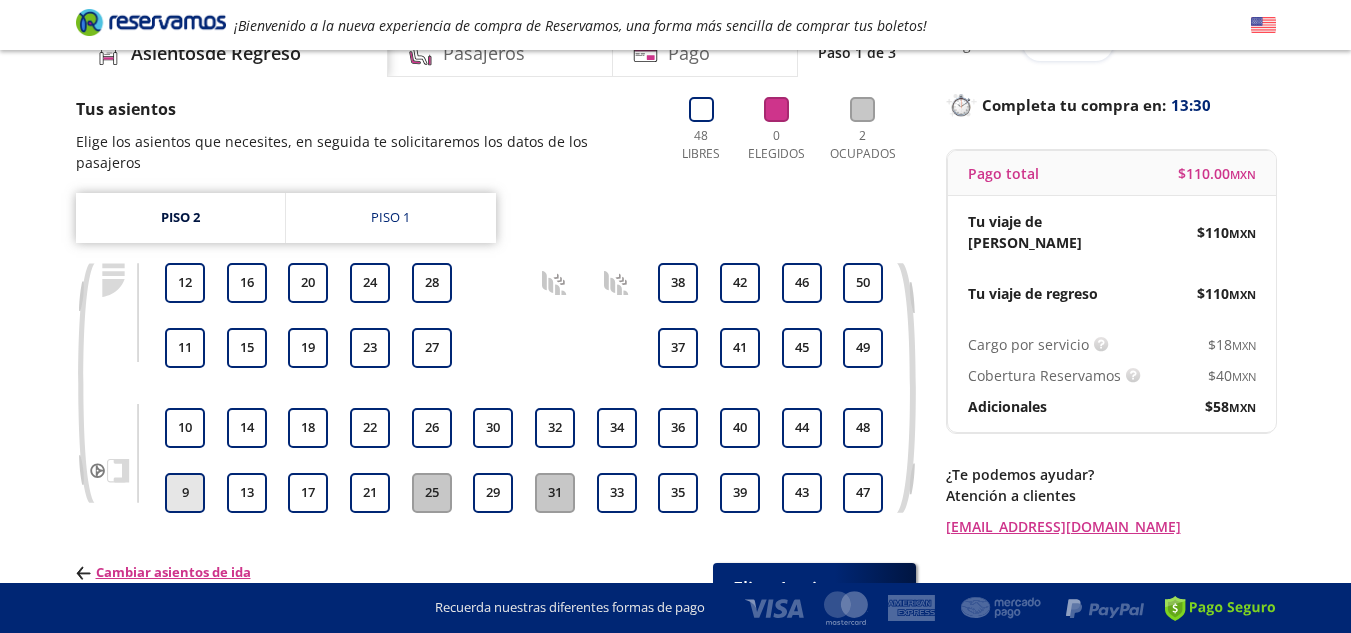 click on "9" at bounding box center (185, 493) 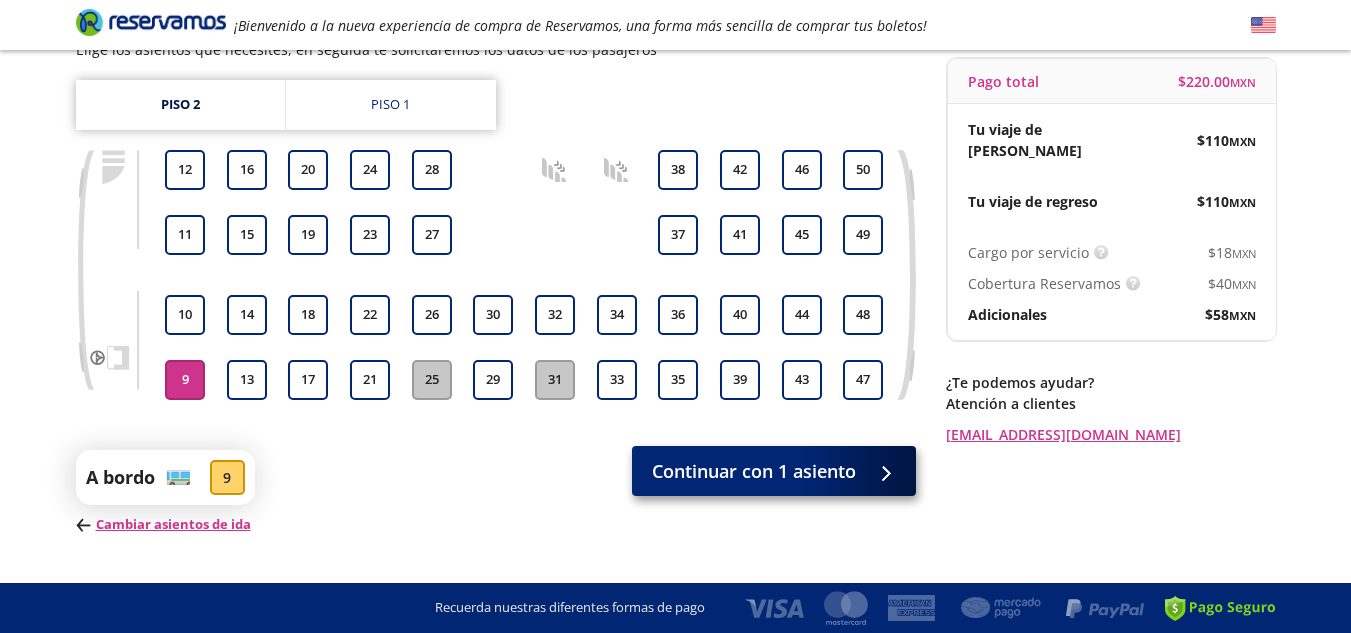 scroll, scrollTop: 200, scrollLeft: 0, axis: vertical 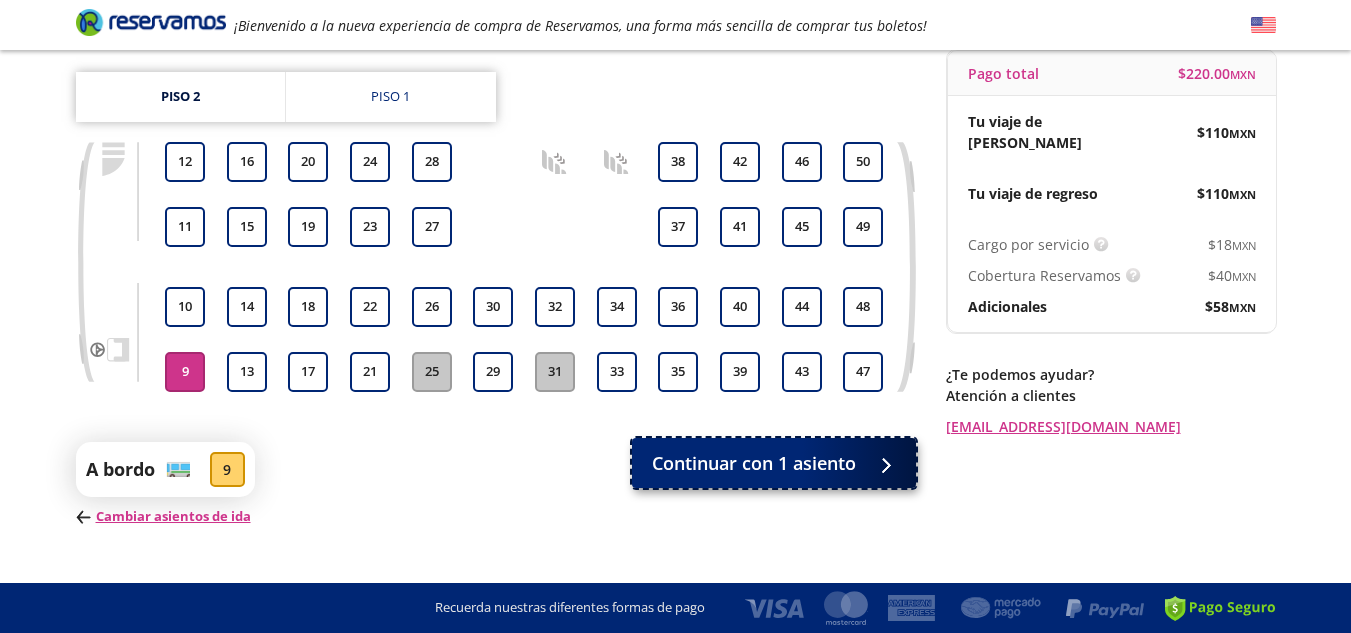 click on "Continuar con 1 asiento" at bounding box center (774, 463) 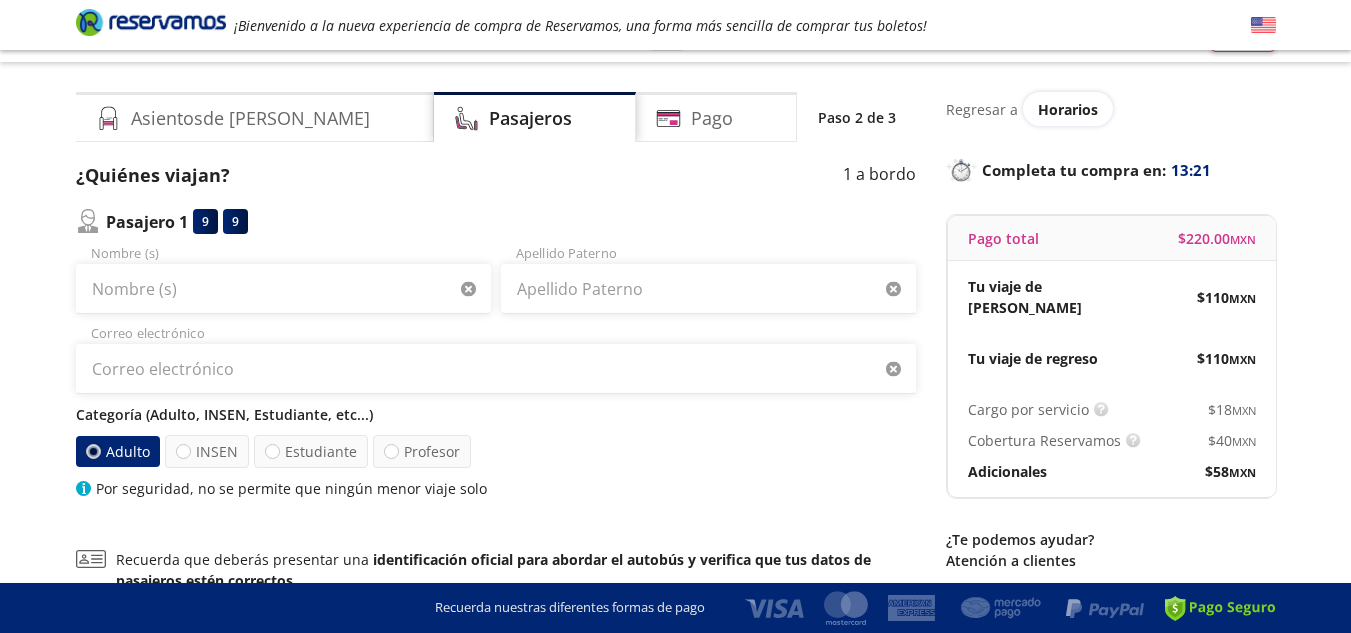 scroll, scrollTop: 0, scrollLeft: 0, axis: both 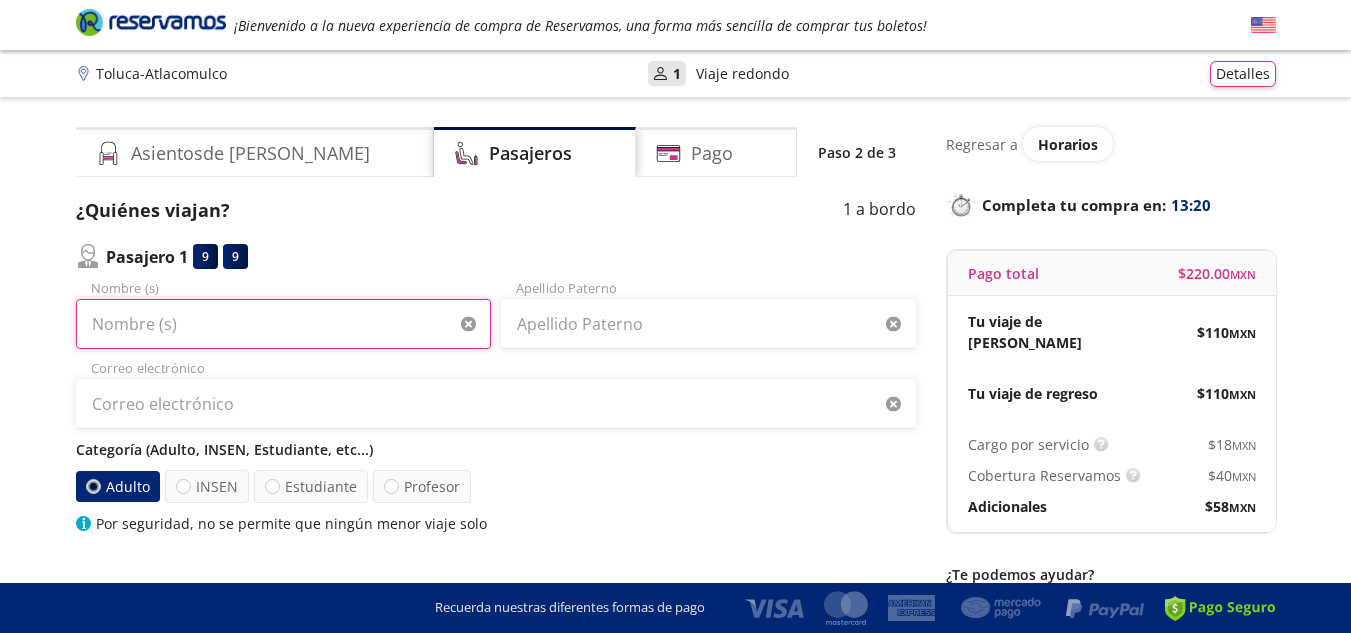 click on "Nombre (s)" at bounding box center [283, 324] 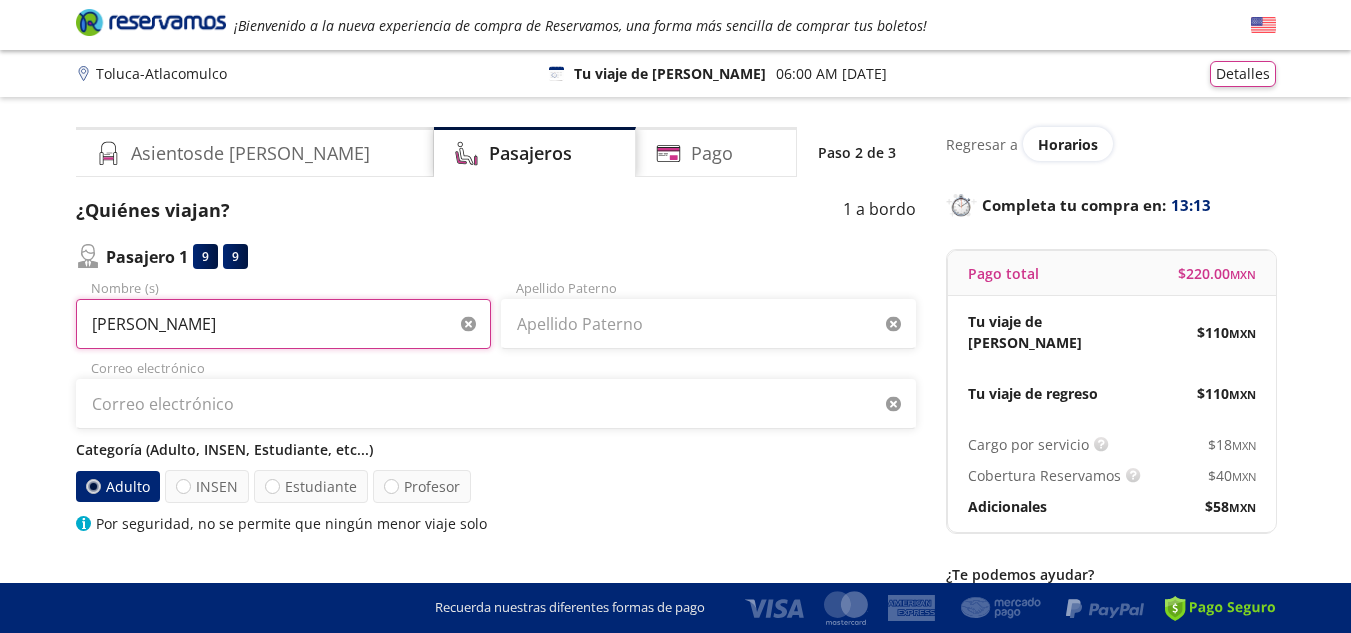 type on "[PERSON_NAME]" 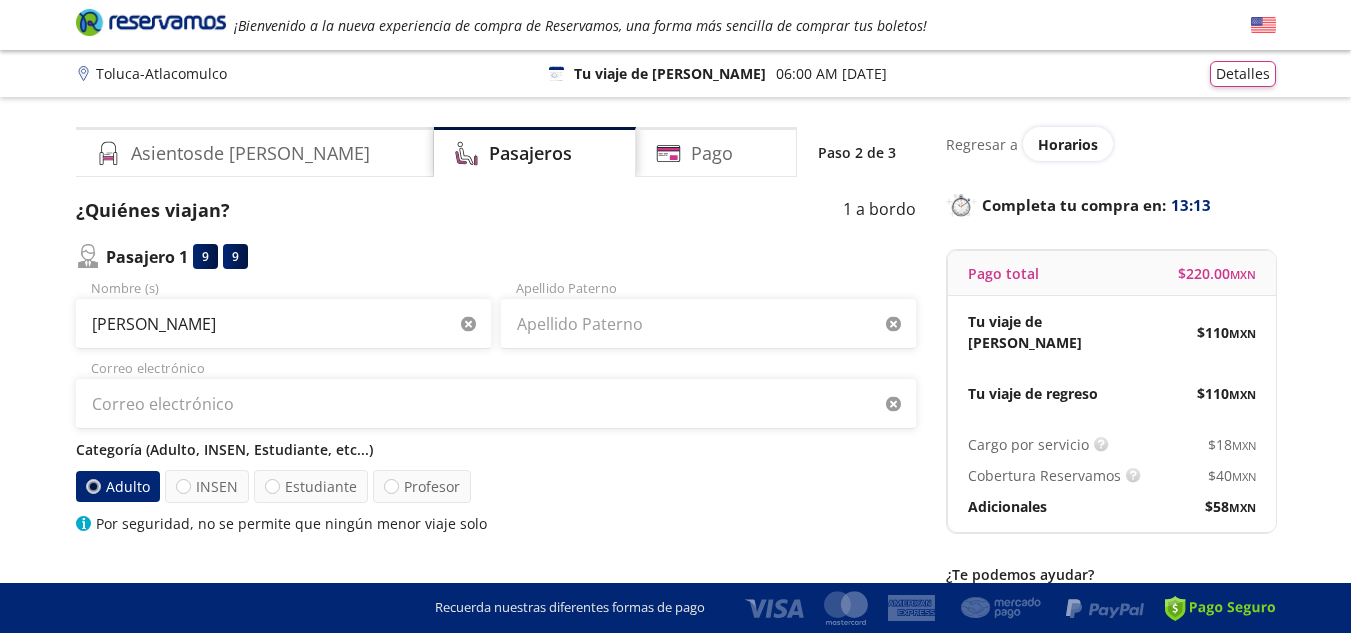 type 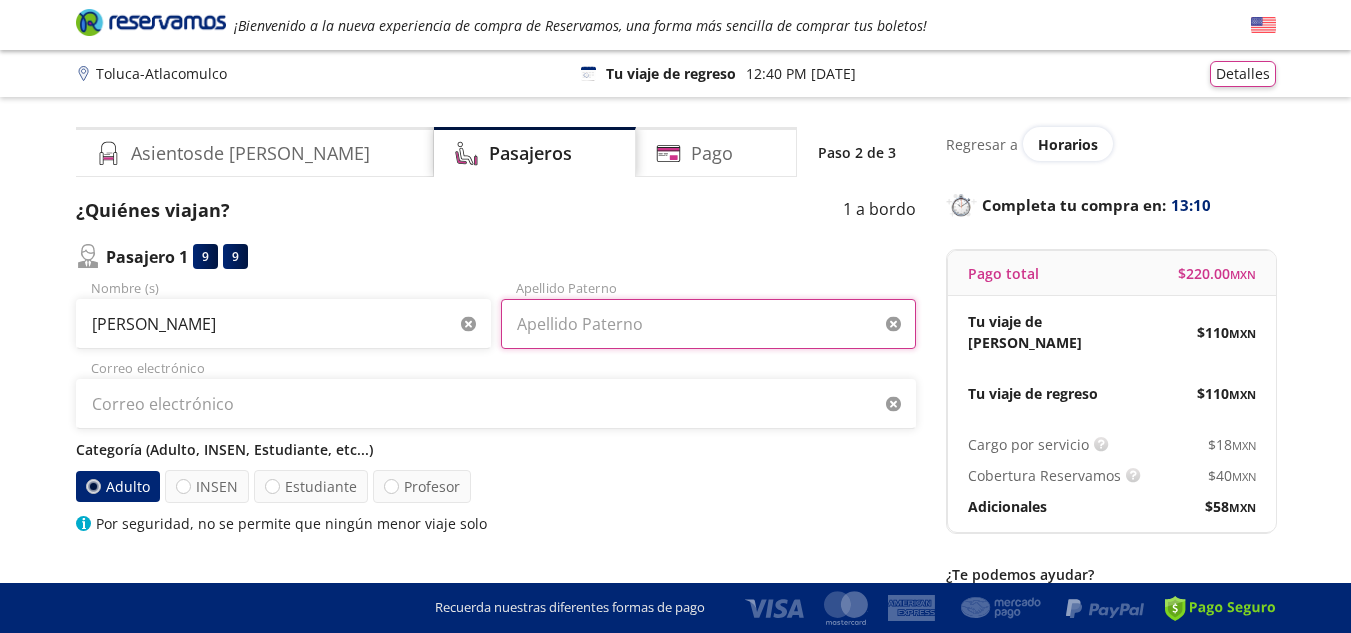click on "Apellido Paterno" at bounding box center [708, 324] 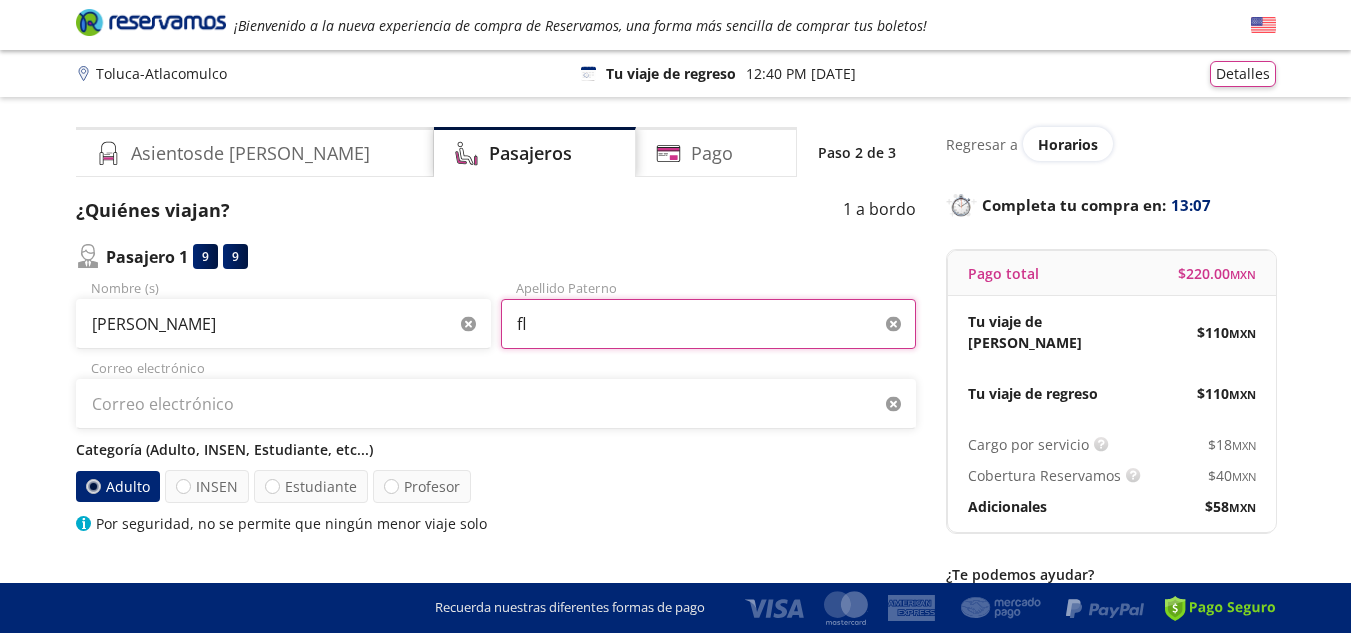 type on "f" 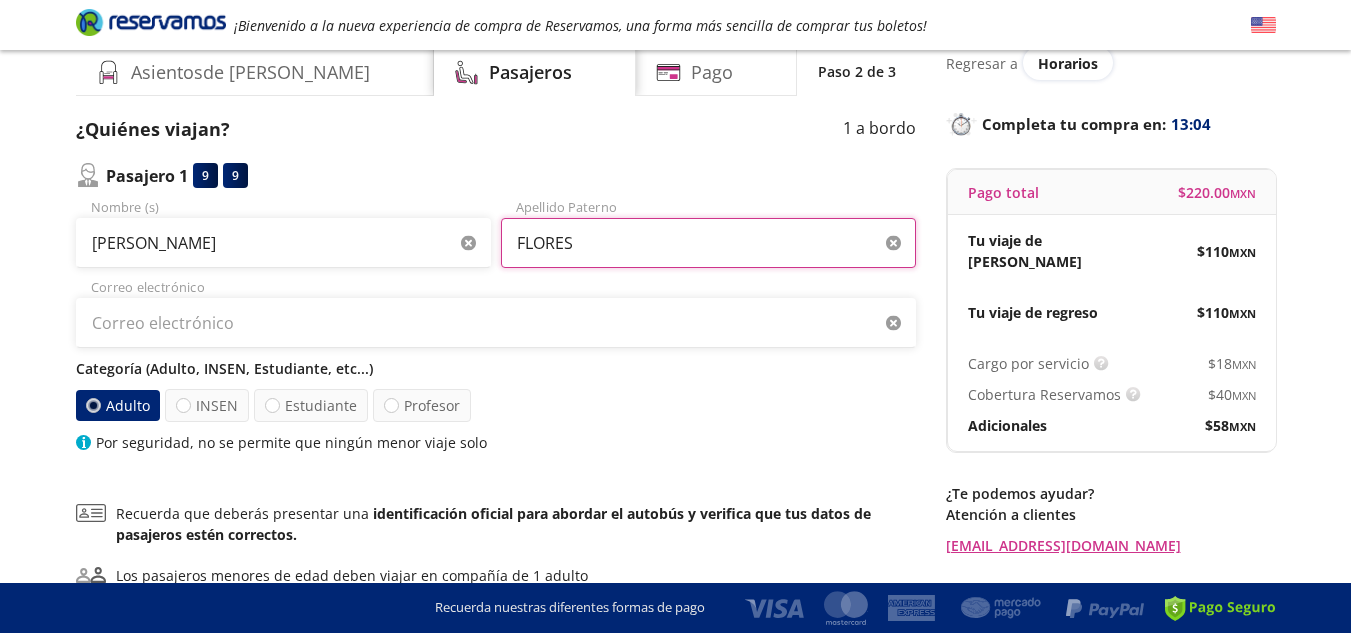 scroll, scrollTop: 200, scrollLeft: 0, axis: vertical 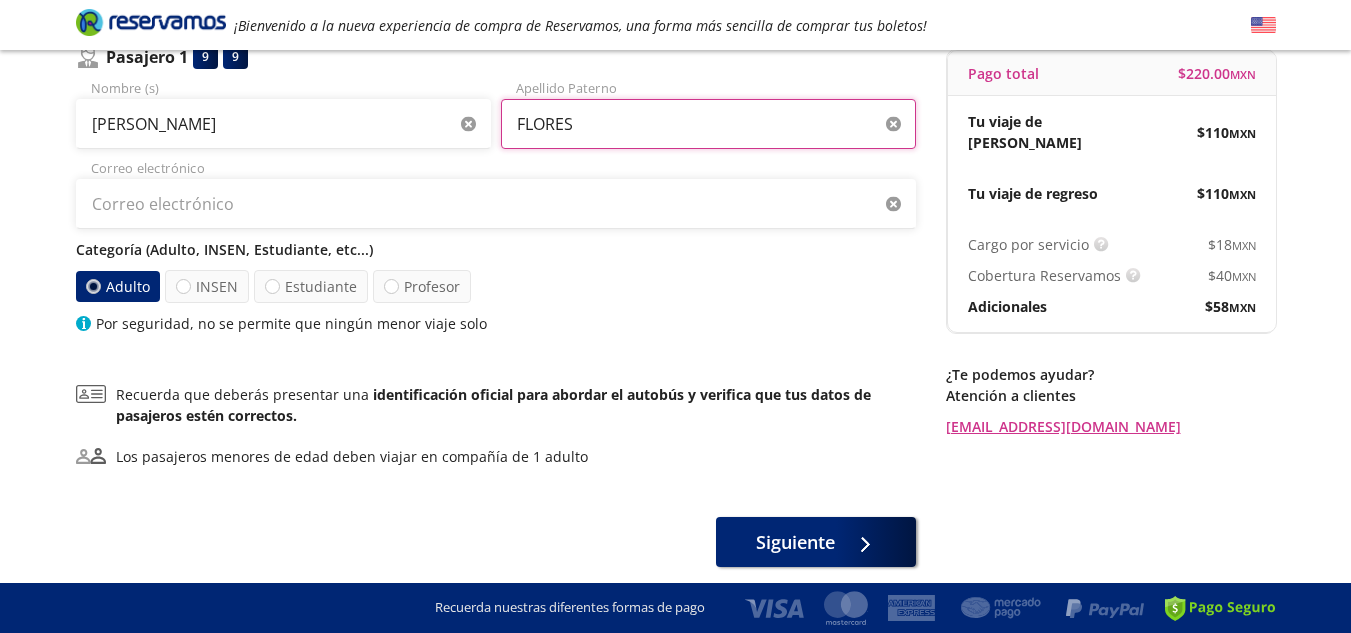 type on "FLORES" 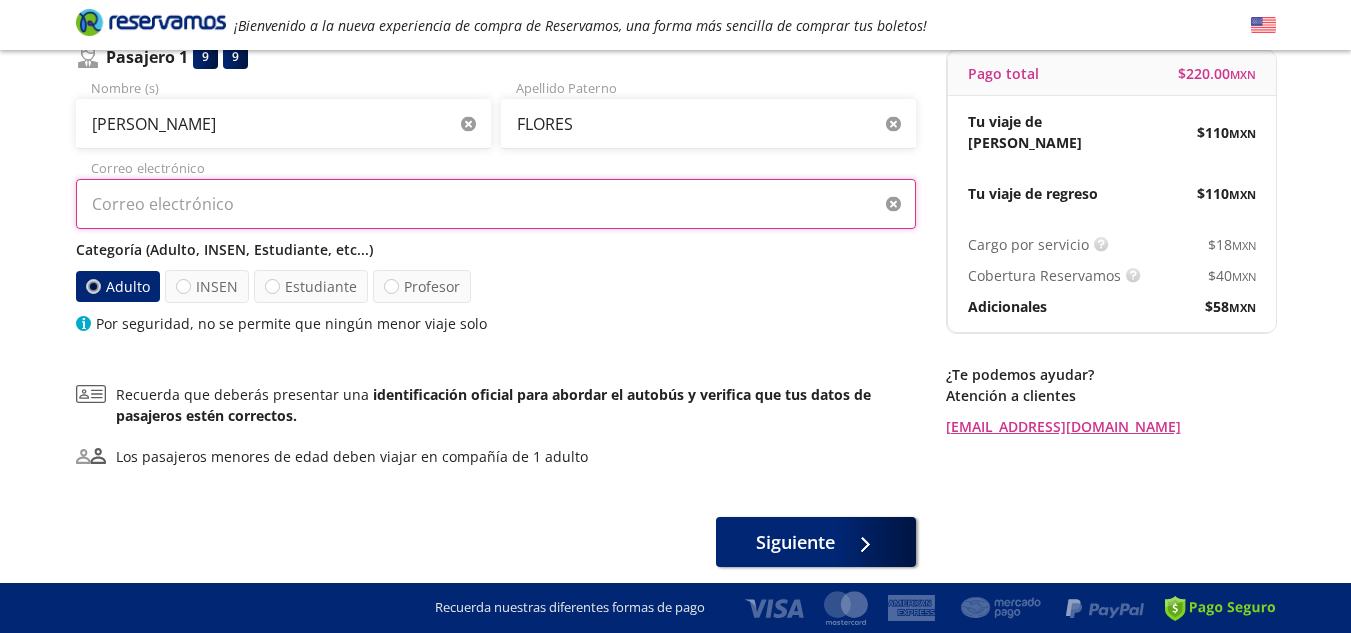 click on "Correo electrónico" at bounding box center [496, 204] 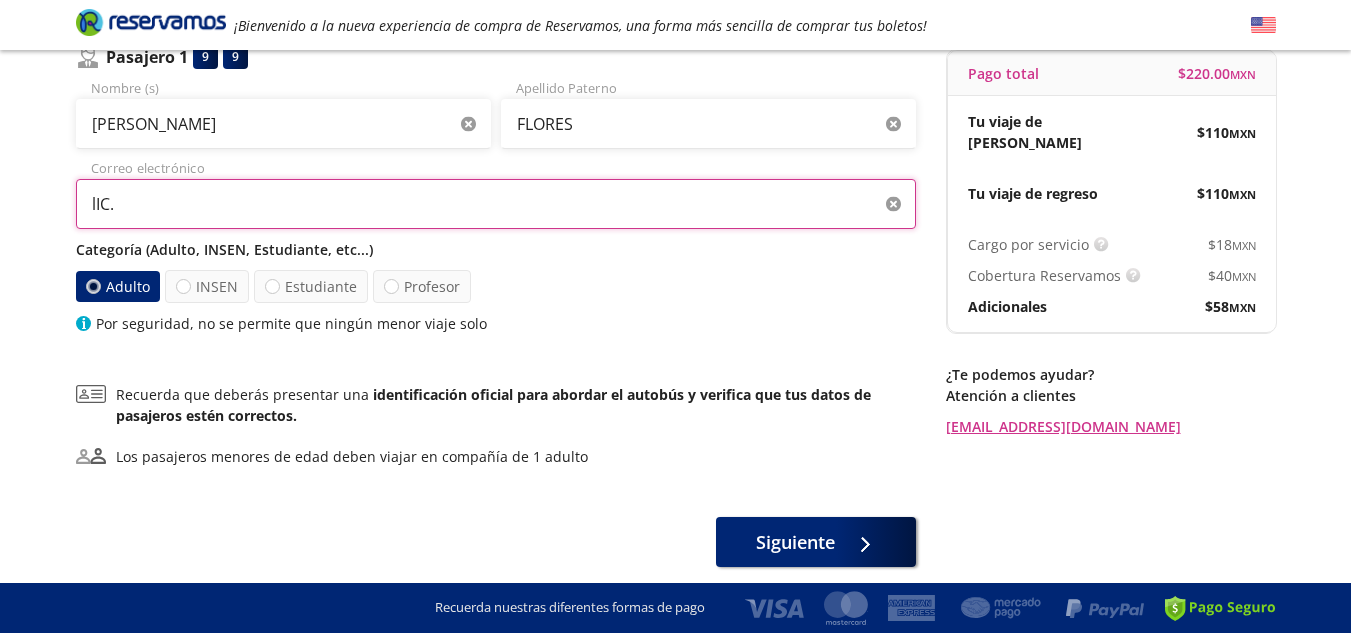 click on "lIC." at bounding box center [496, 204] 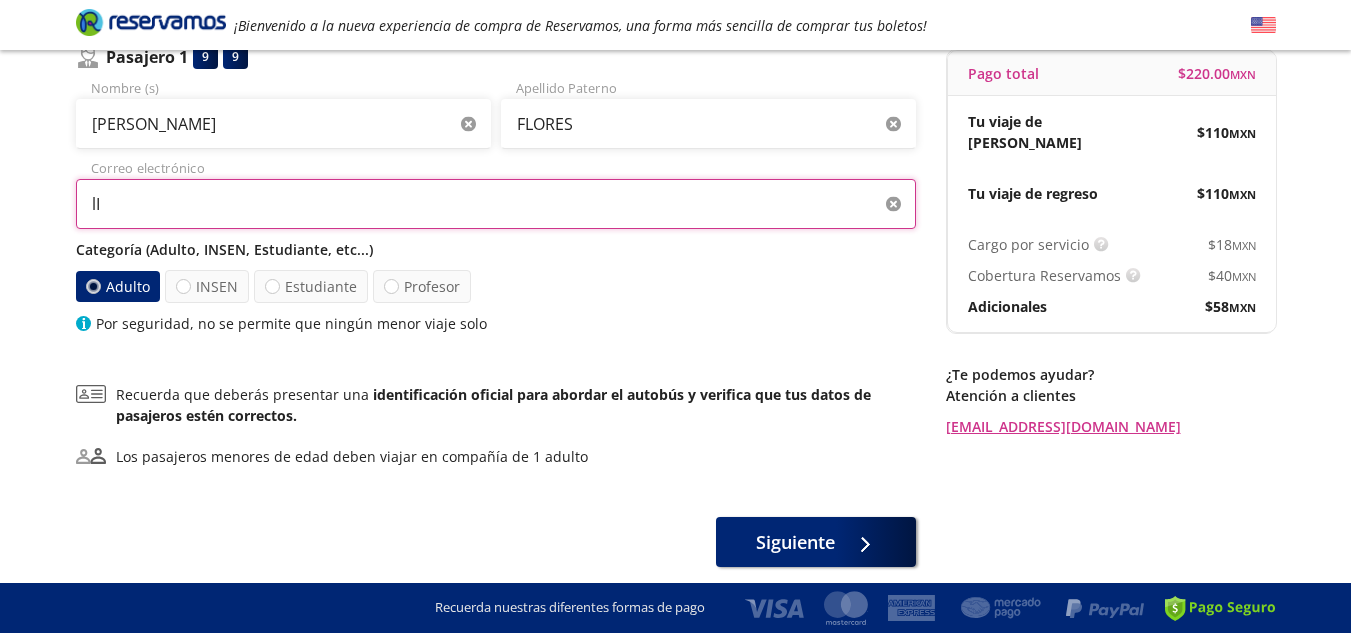 type on "l" 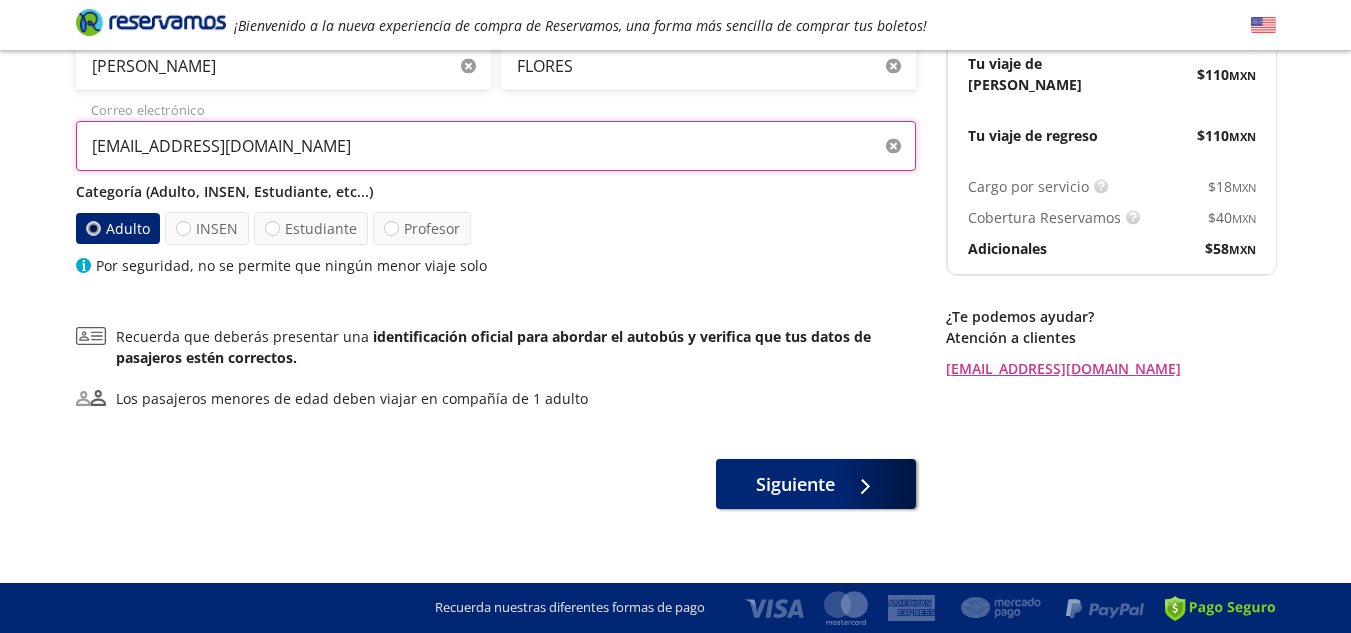 scroll, scrollTop: 275, scrollLeft: 0, axis: vertical 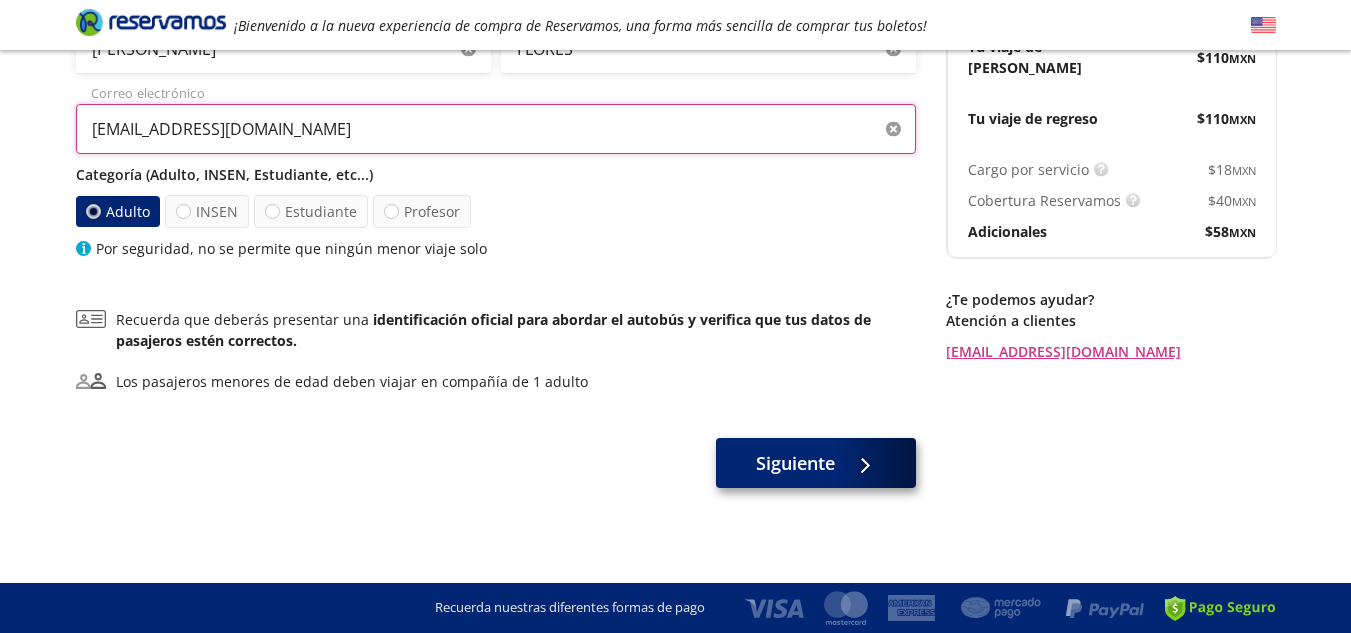 type on "[EMAIL_ADDRESS][DOMAIN_NAME]" 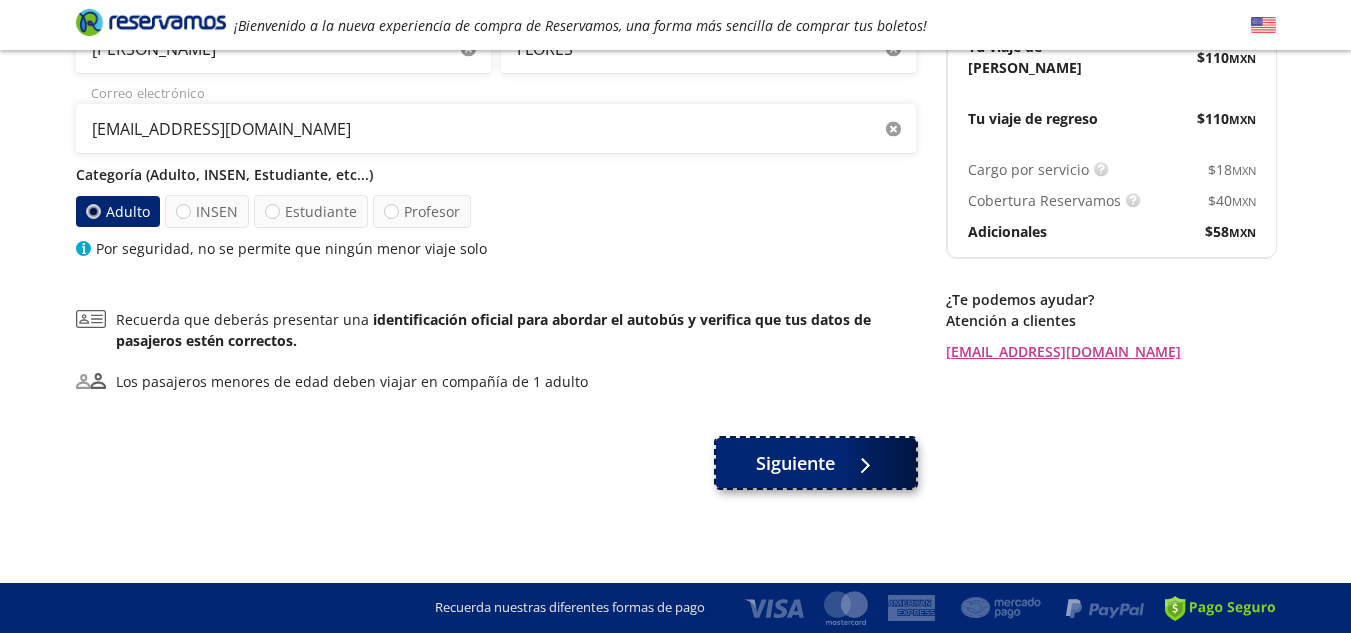 click on "Siguiente" at bounding box center (795, 463) 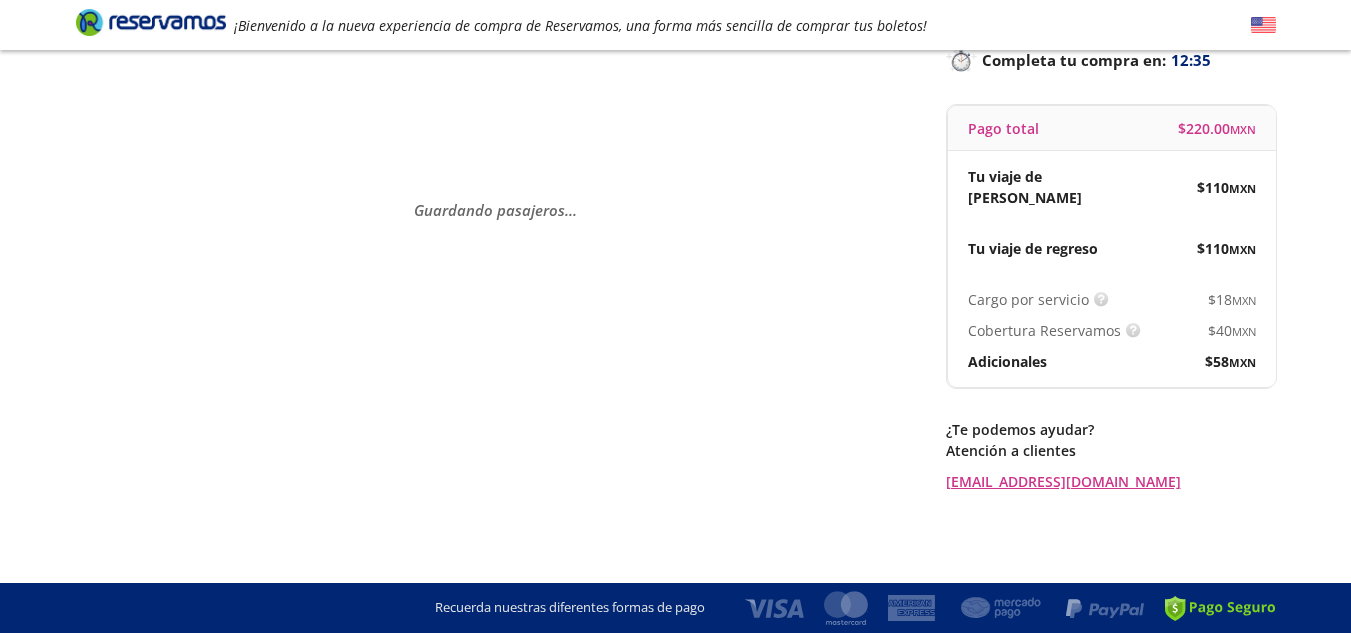 scroll, scrollTop: 0, scrollLeft: 0, axis: both 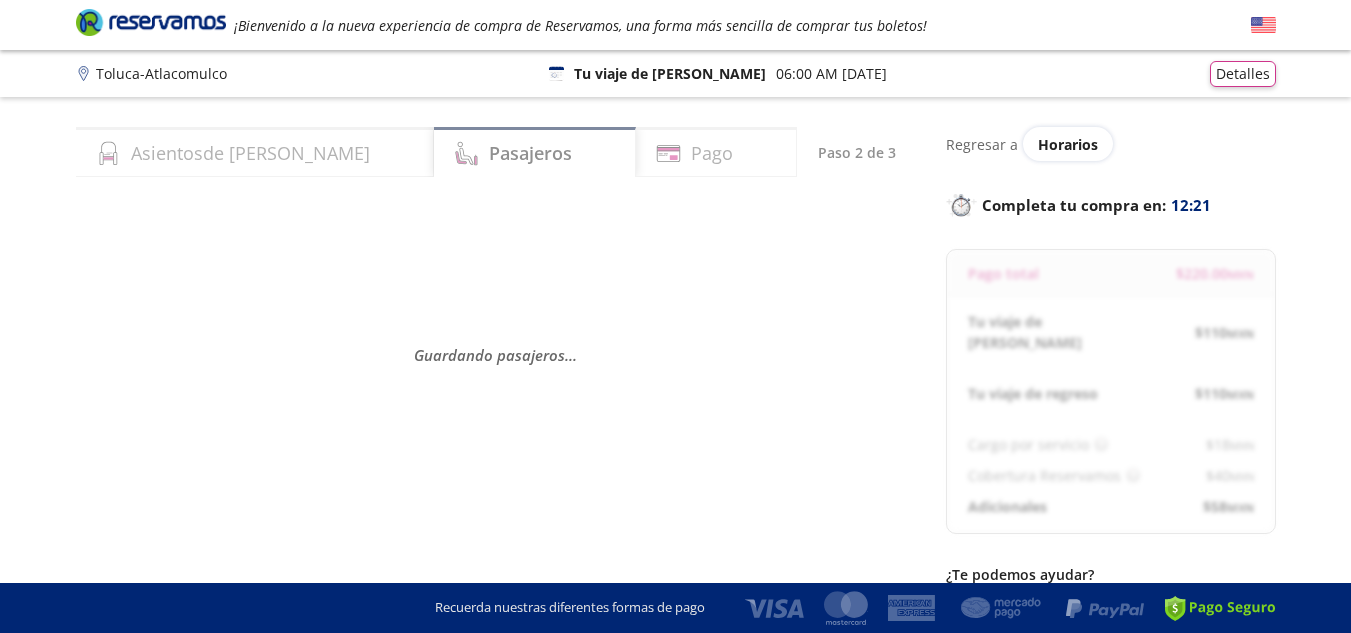select on "MX" 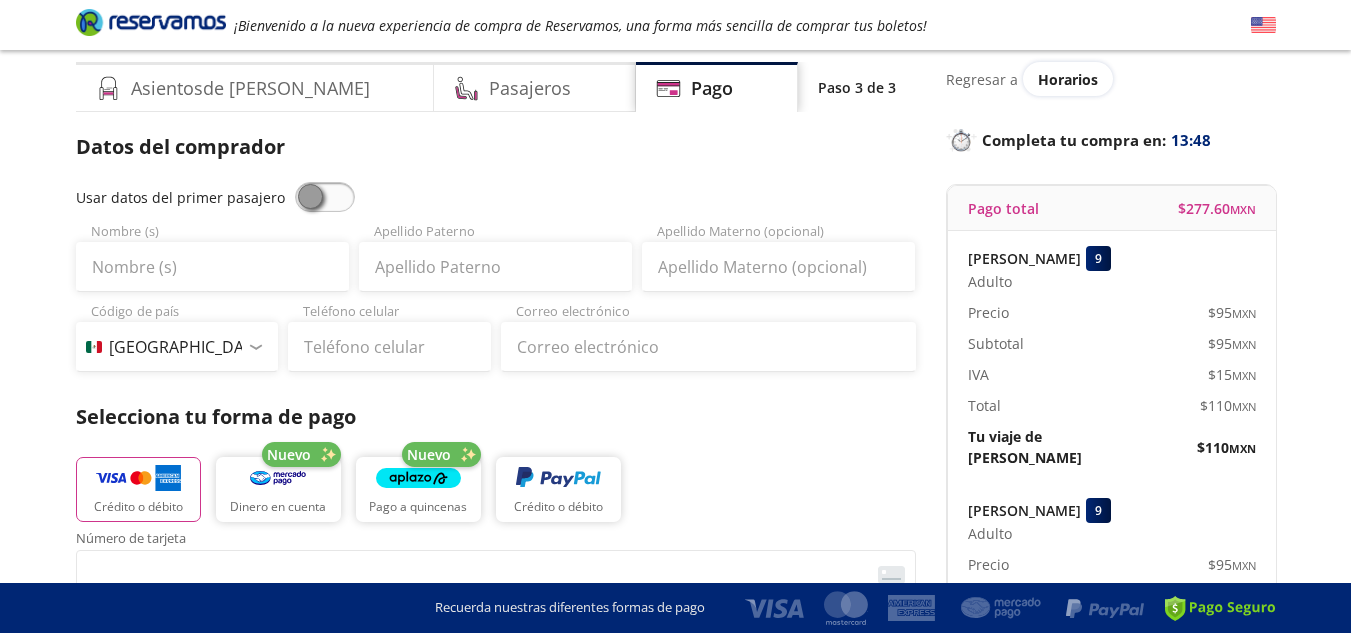 scroll, scrollTop: 100, scrollLeft: 0, axis: vertical 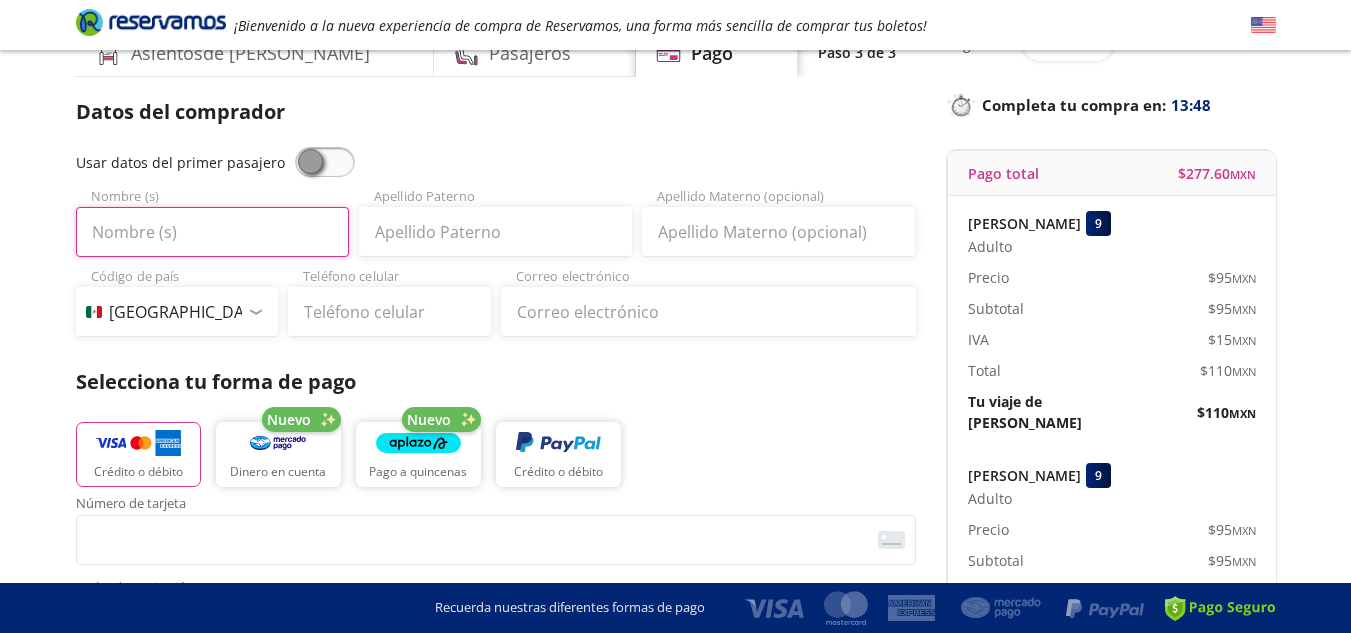 click on "Nombre (s)" at bounding box center (212, 232) 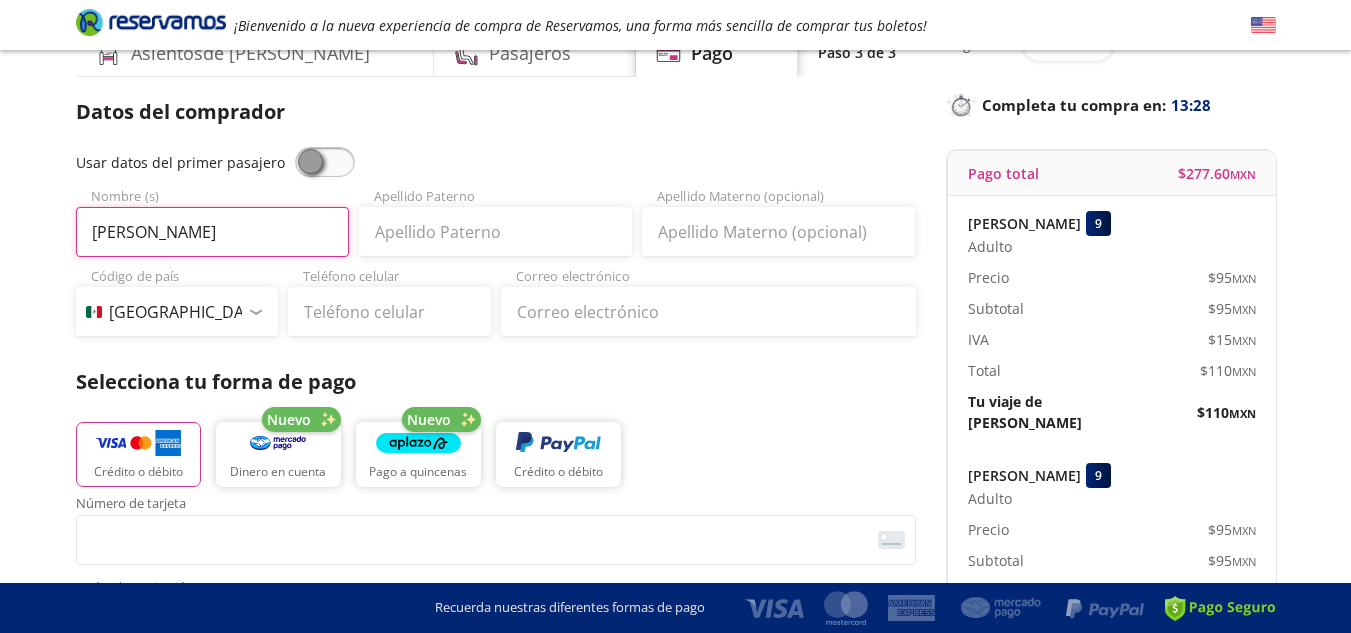 type on "[PERSON_NAME]" 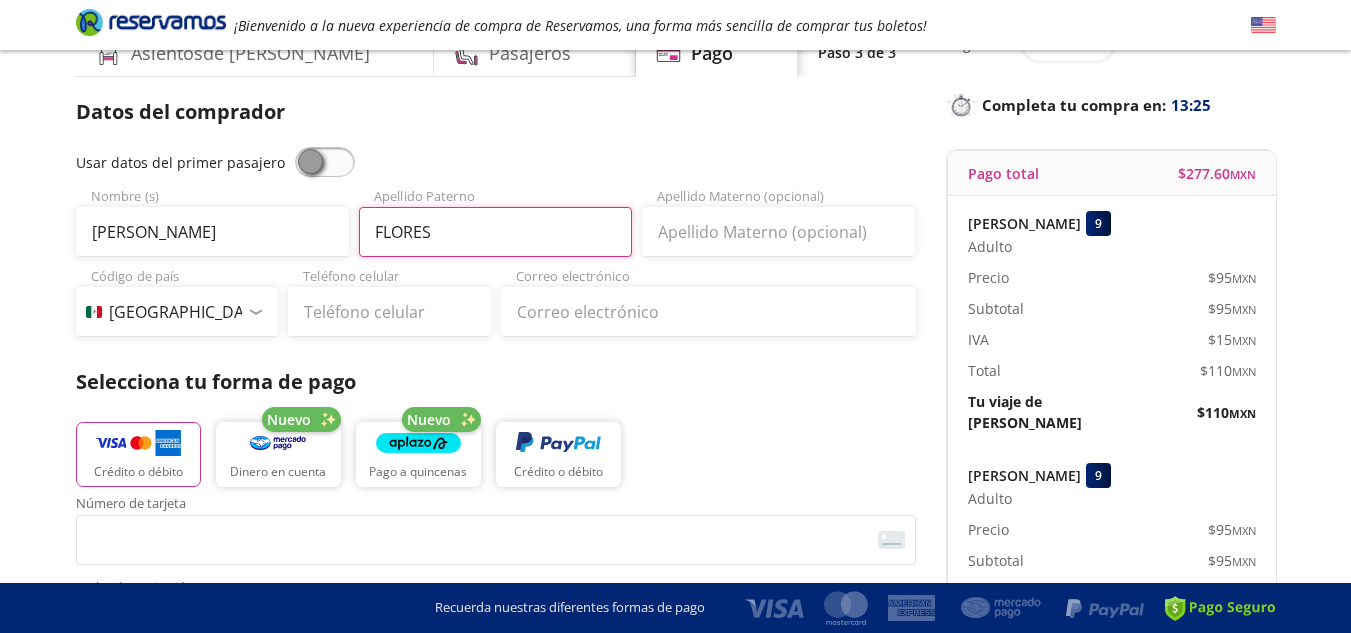 type on "FLORES" 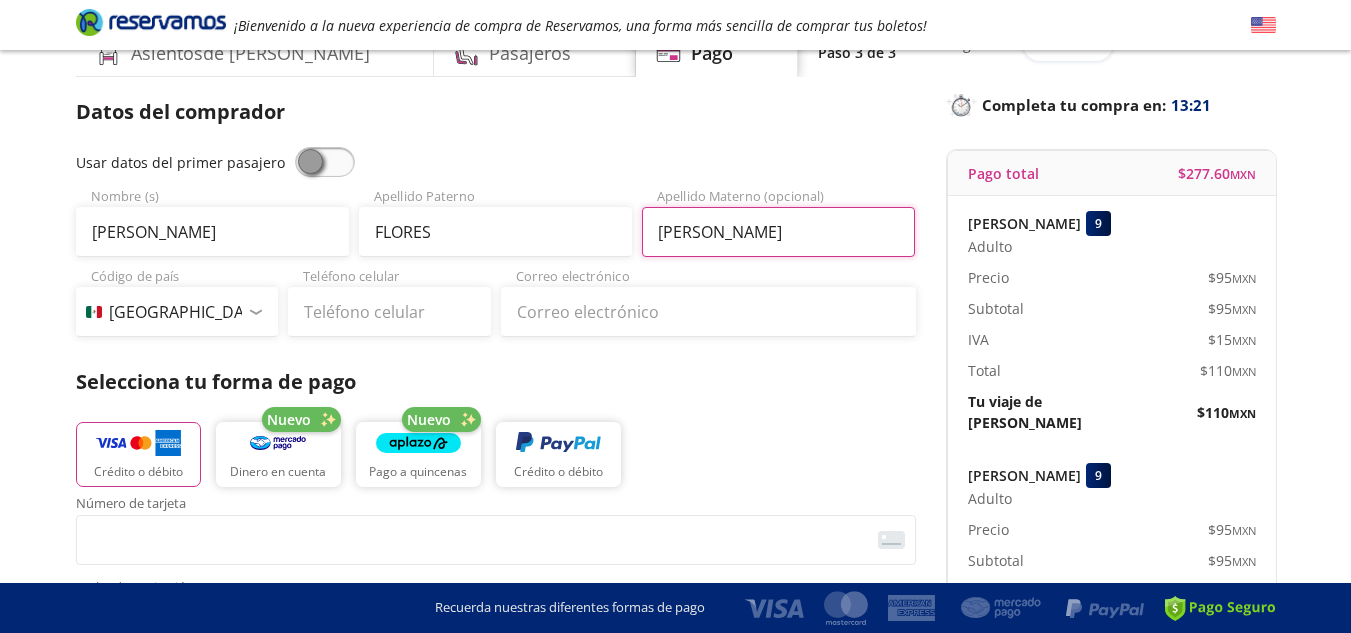 type on "[PERSON_NAME]" 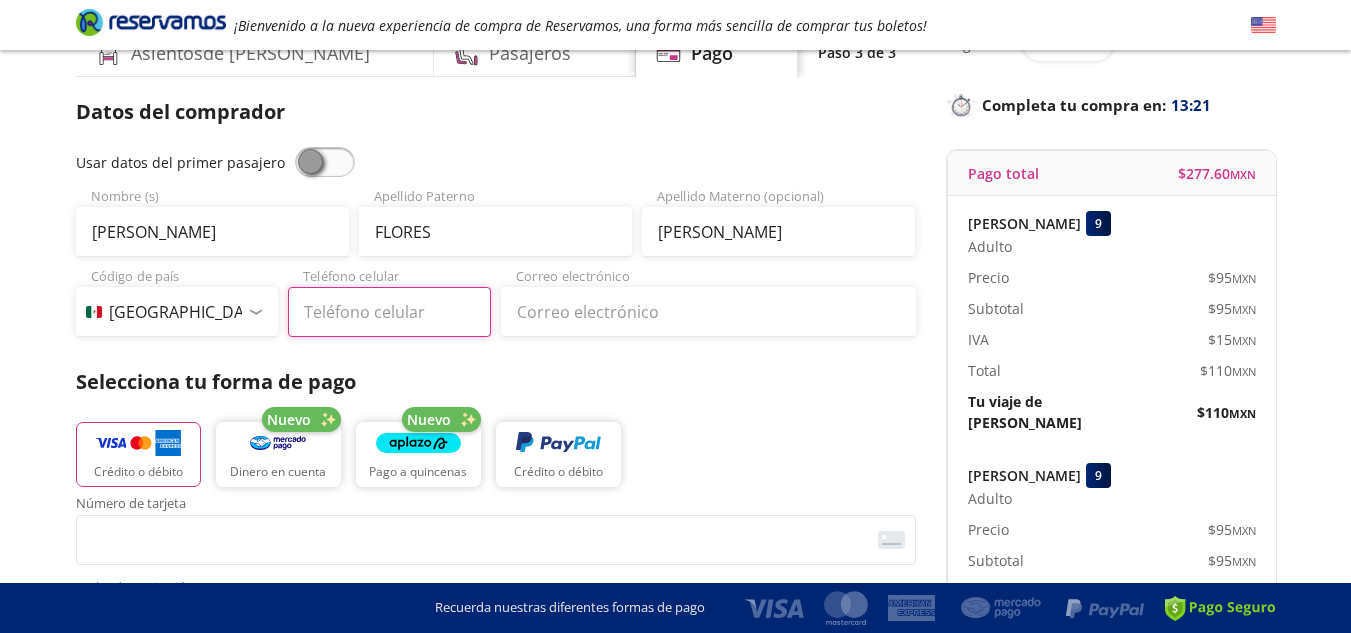 click on "Teléfono celular" at bounding box center (389, 312) 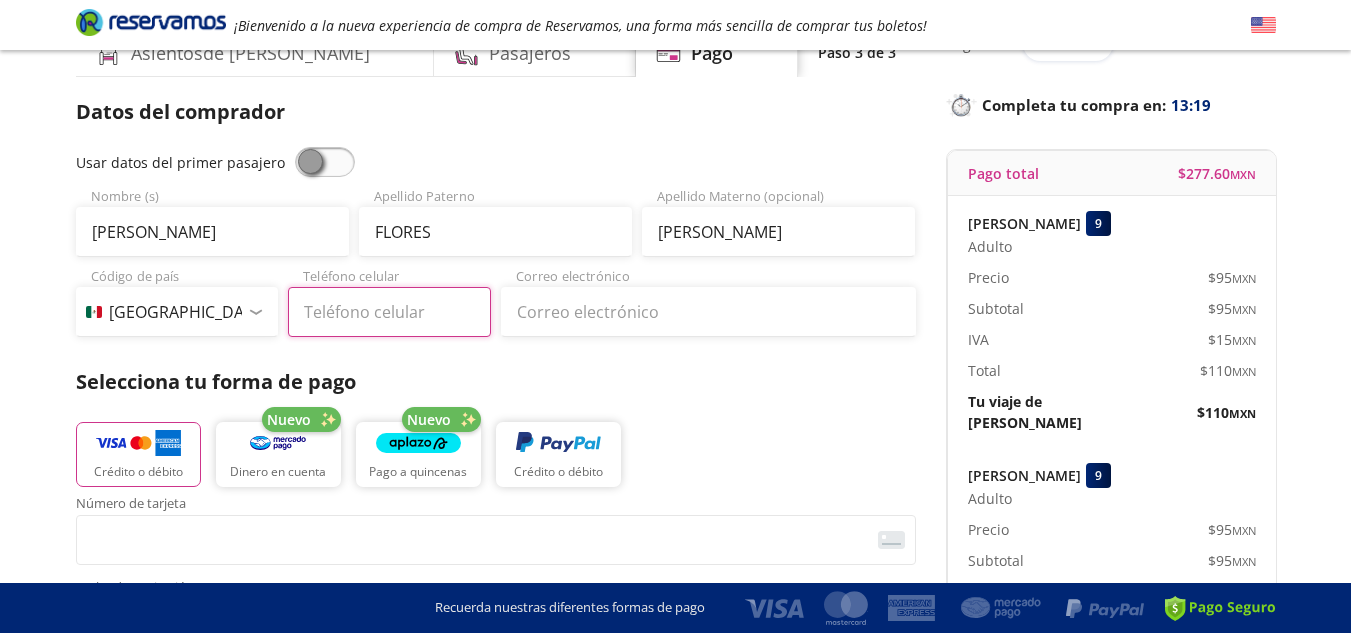 type on "[PHONE_NUMBER]" 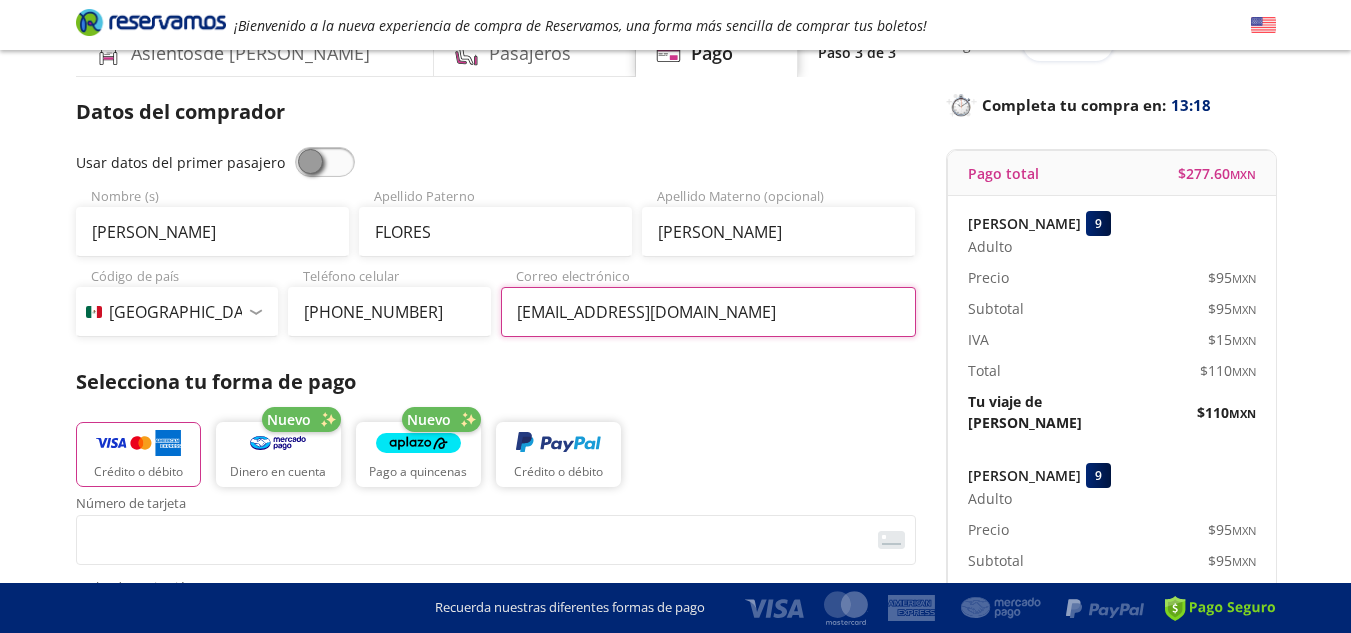 click on "[EMAIL_ADDRESS][DOMAIN_NAME]" at bounding box center [708, 312] 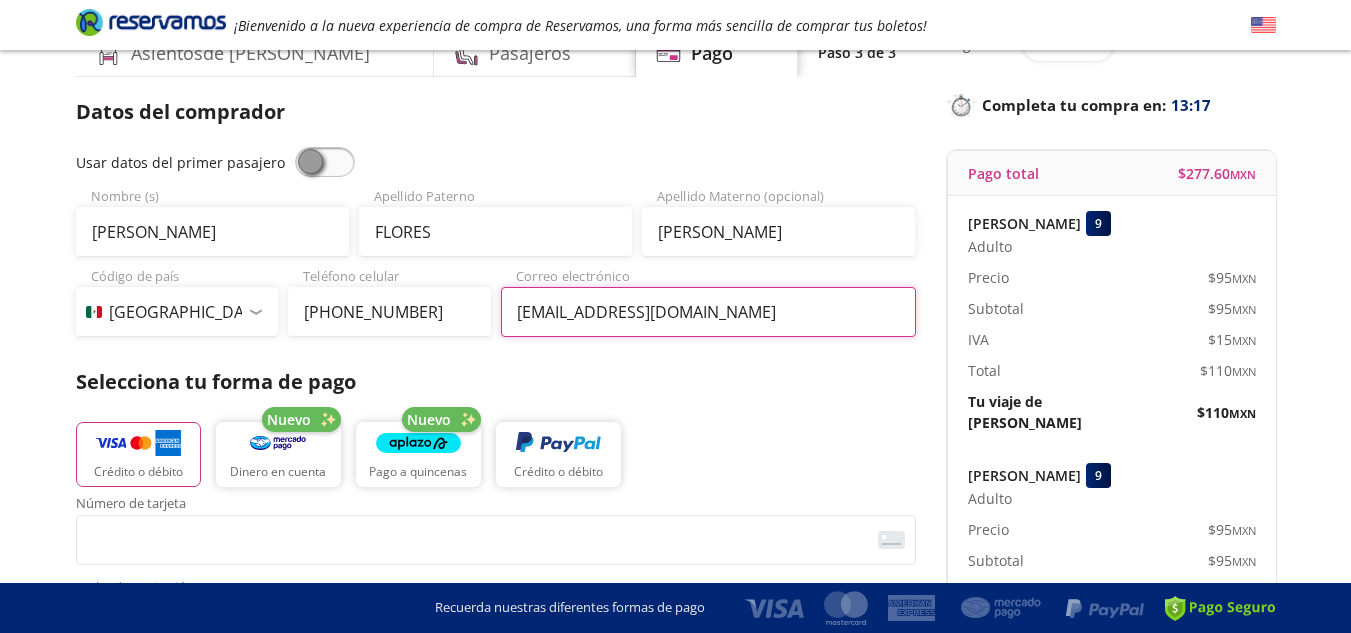 drag, startPoint x: 598, startPoint y: 313, endPoint x: 511, endPoint y: 317, distance: 87.0919 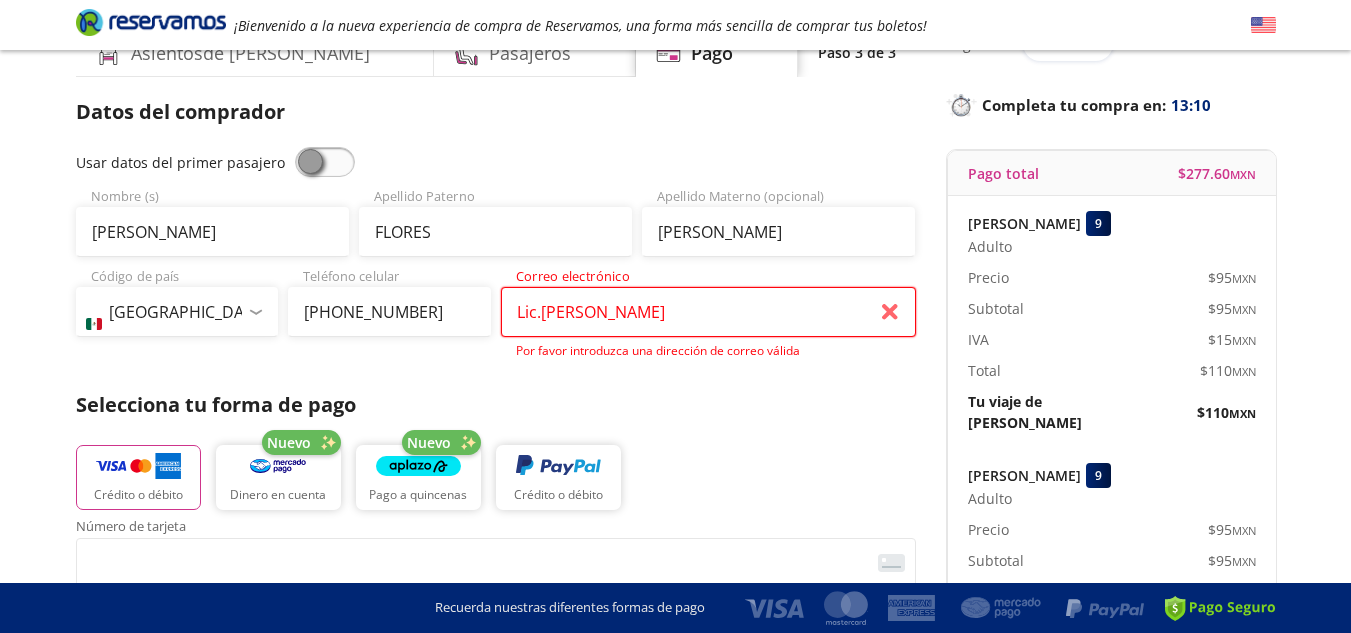 type on "[EMAIL_ADDRESS][DOMAIN_NAME]" 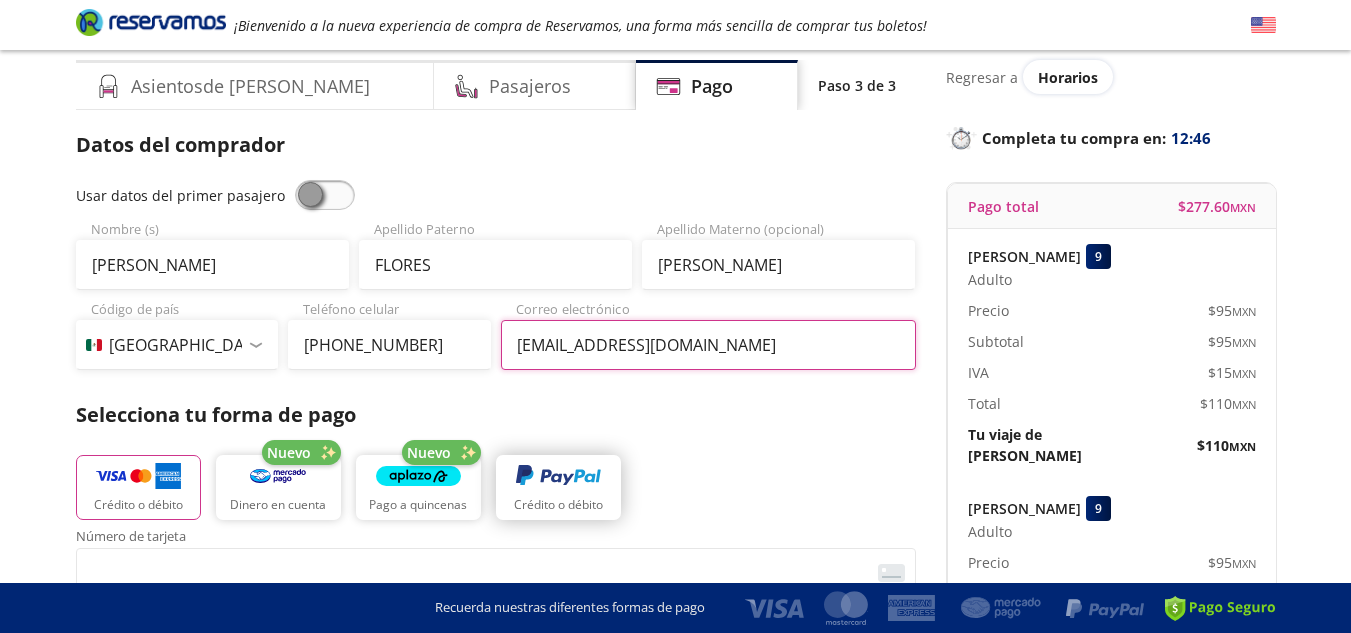 scroll, scrollTop: 0, scrollLeft: 0, axis: both 